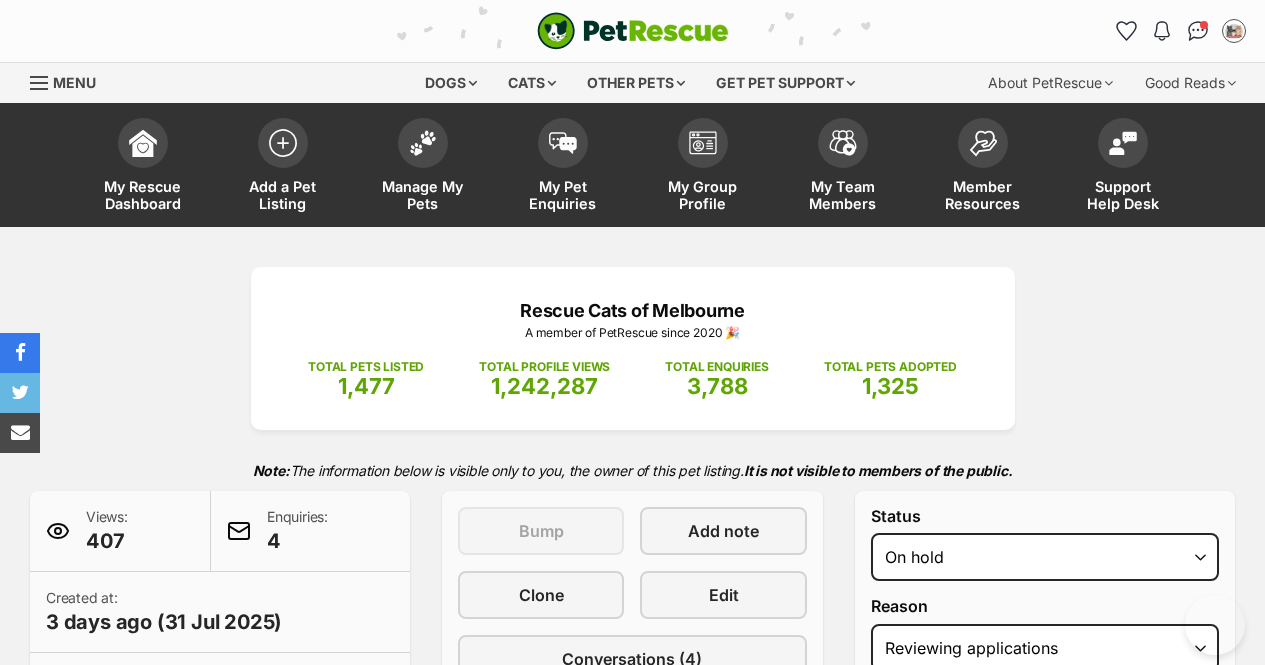 select on "on_hold" 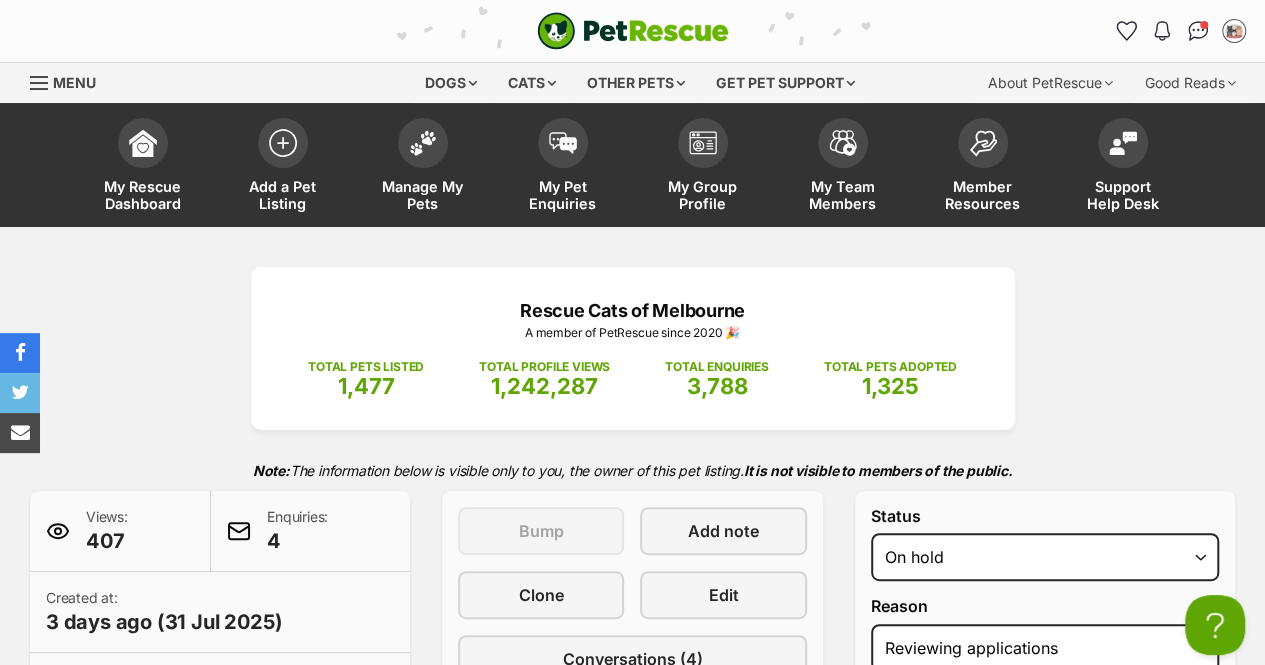 scroll, scrollTop: 0, scrollLeft: 0, axis: both 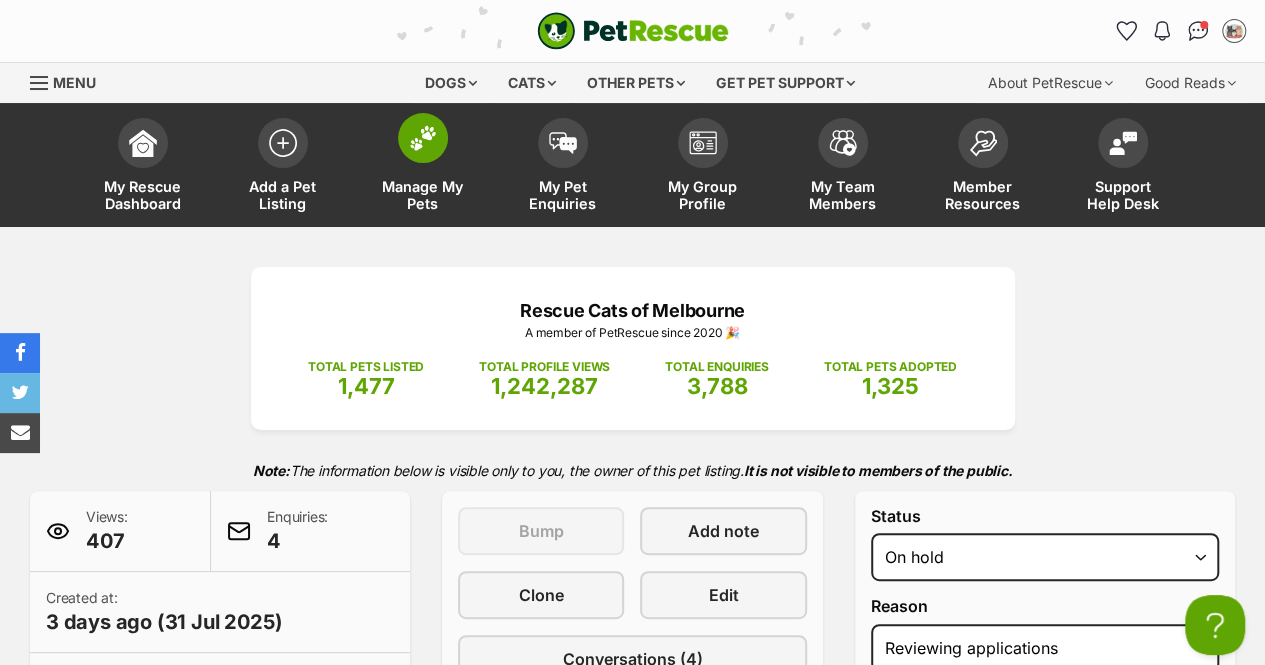 click at bounding box center (423, 138) 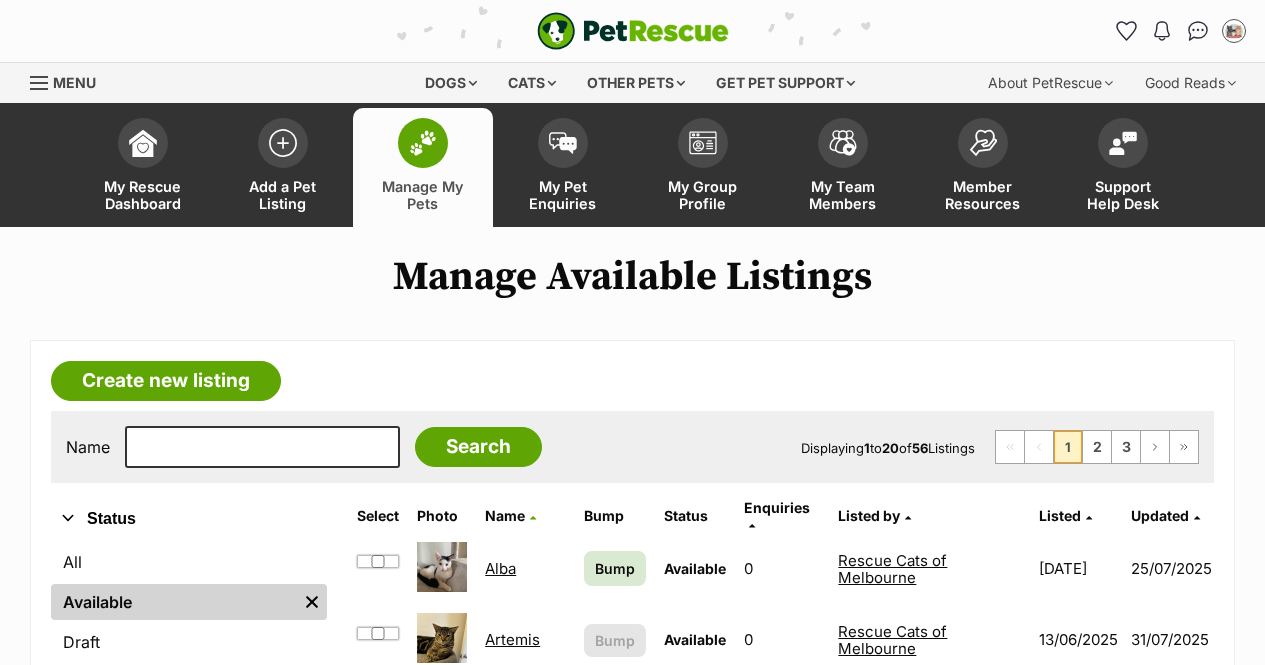scroll, scrollTop: 0, scrollLeft: 0, axis: both 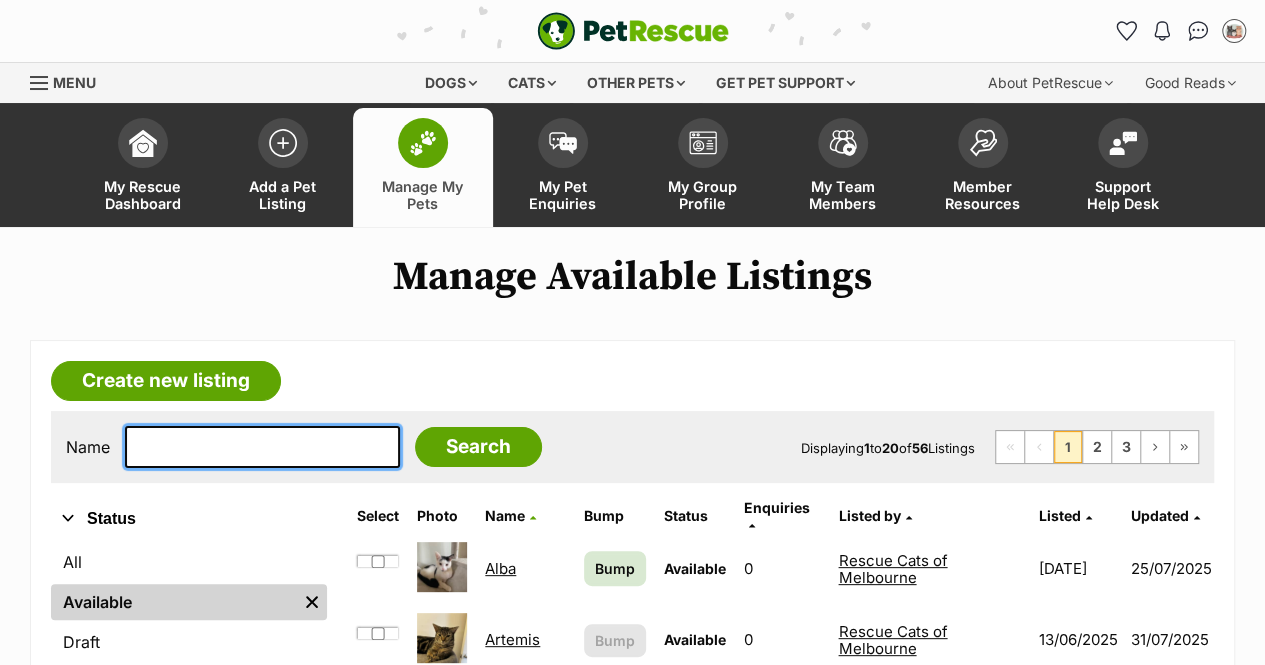 click at bounding box center [262, 447] 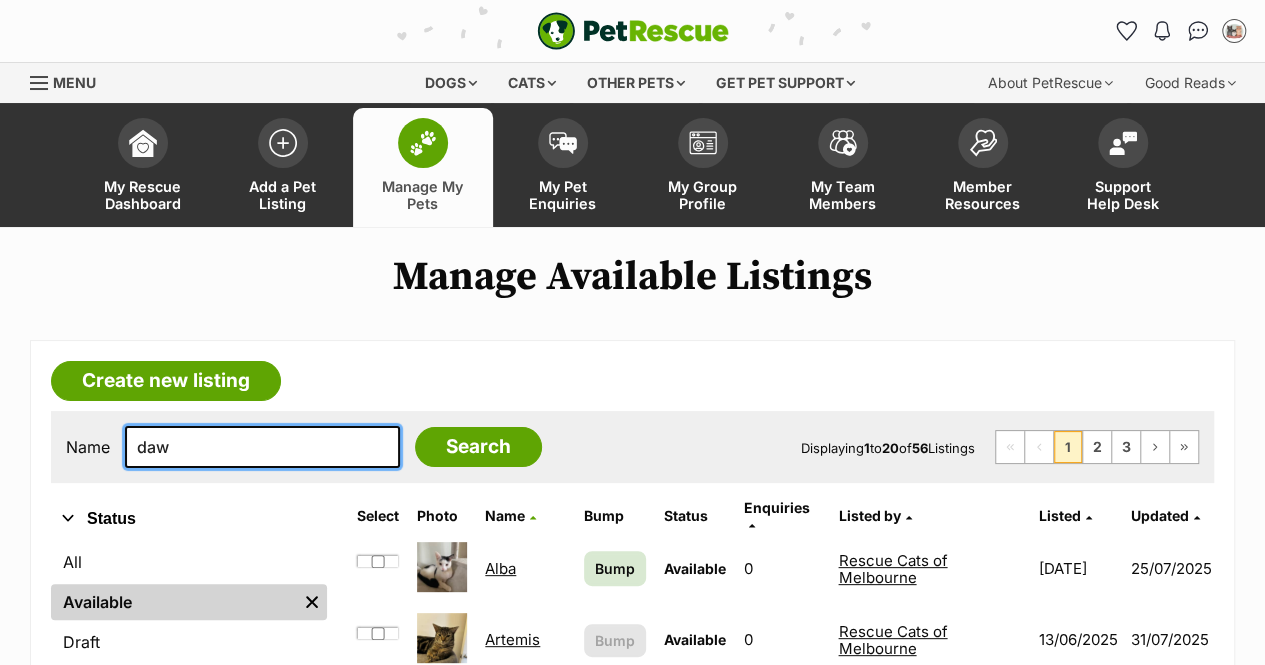 type on "dawn" 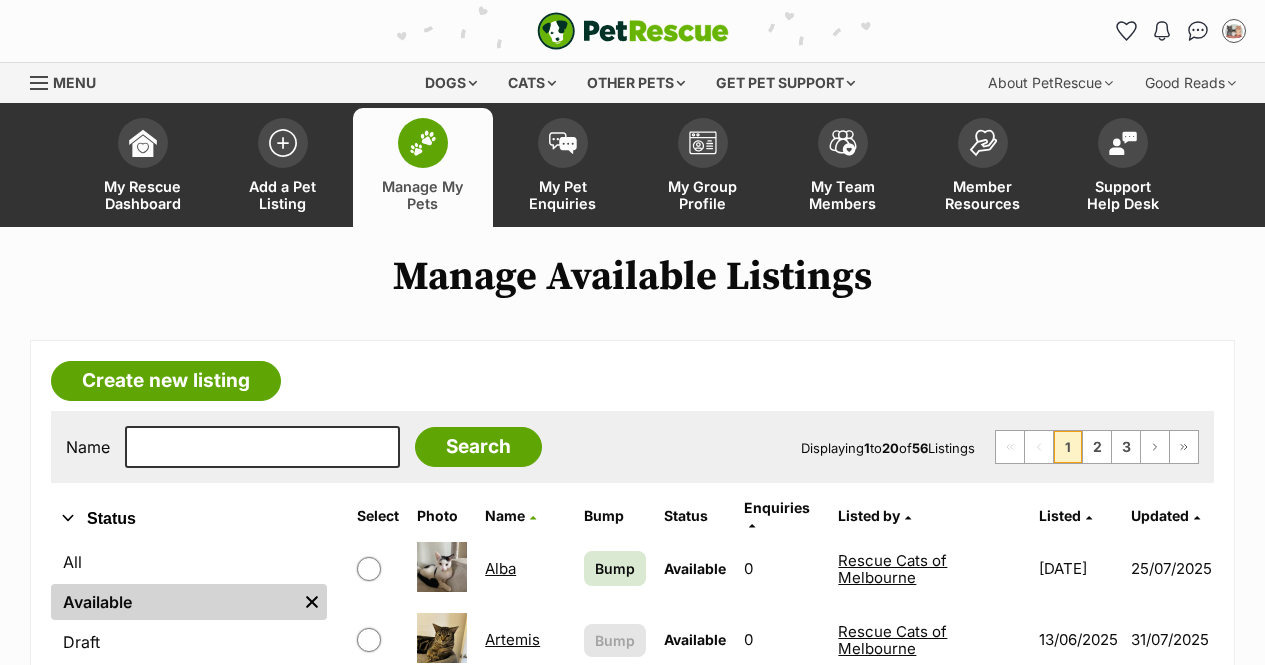 scroll, scrollTop: 0, scrollLeft: 0, axis: both 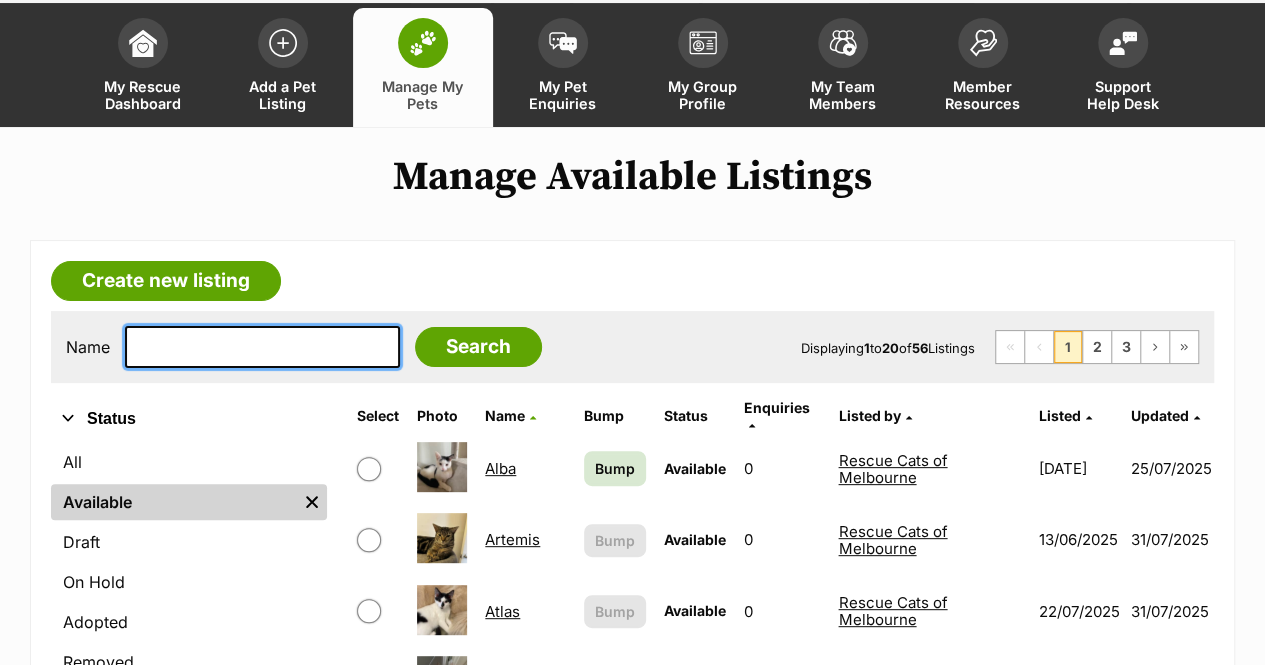 click at bounding box center (262, 347) 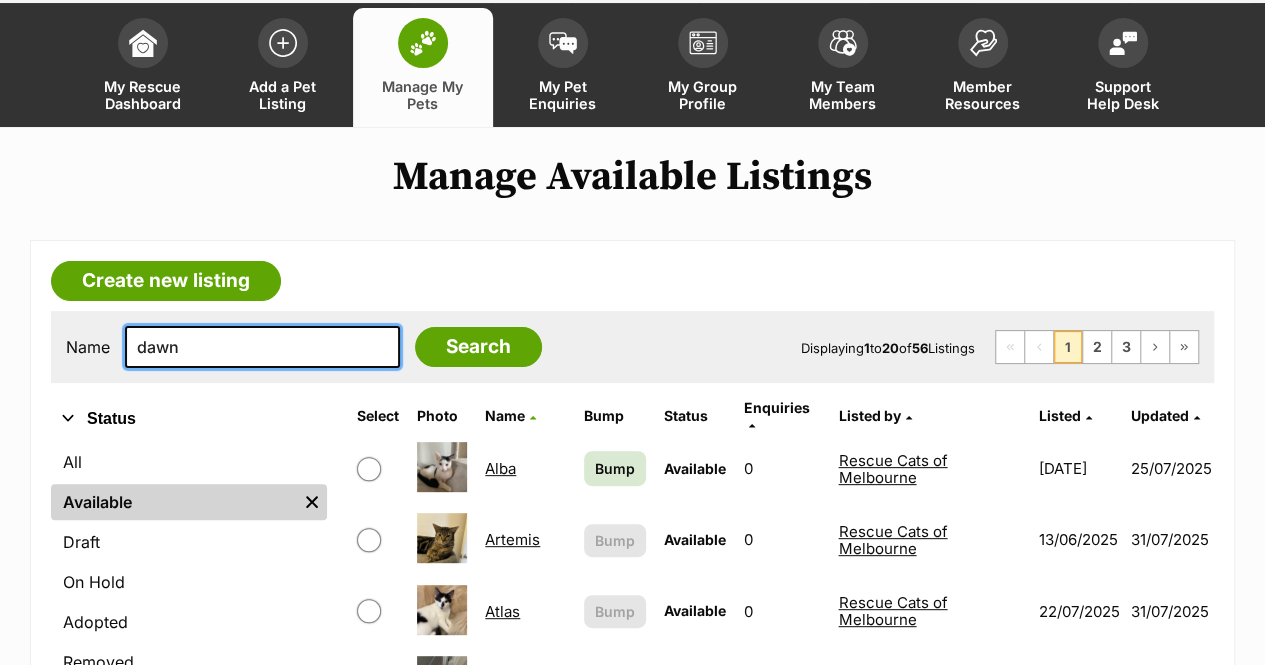 type on "dawn" 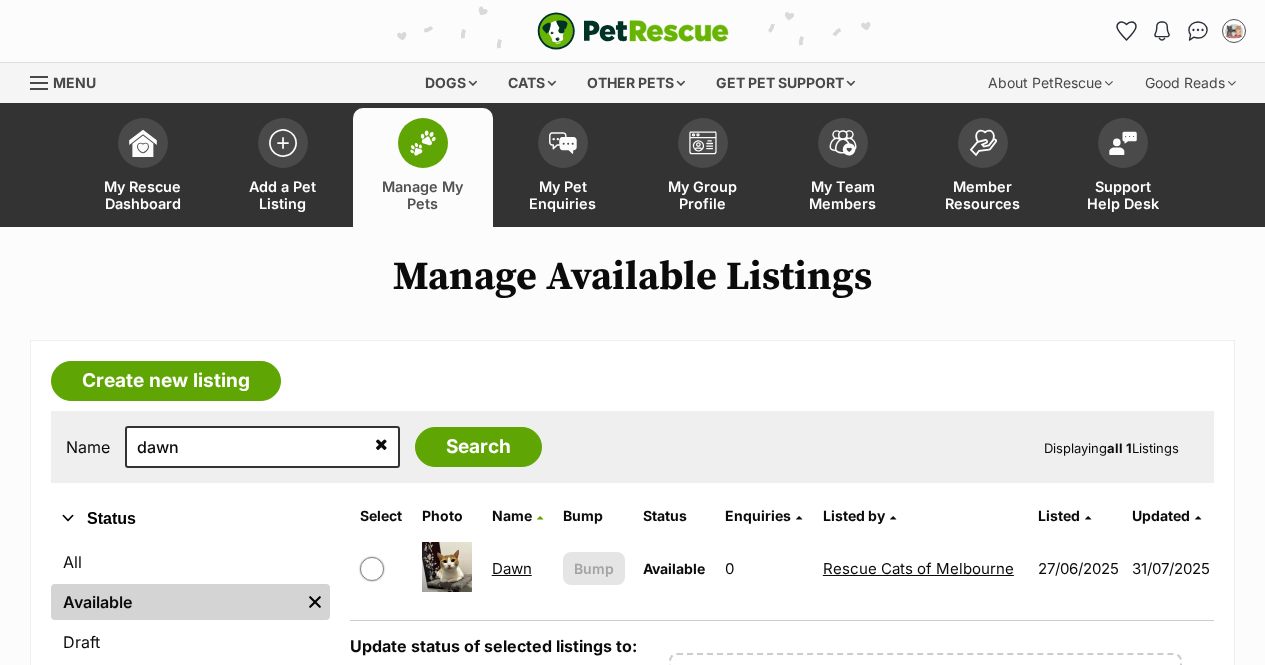 scroll, scrollTop: 0, scrollLeft: 0, axis: both 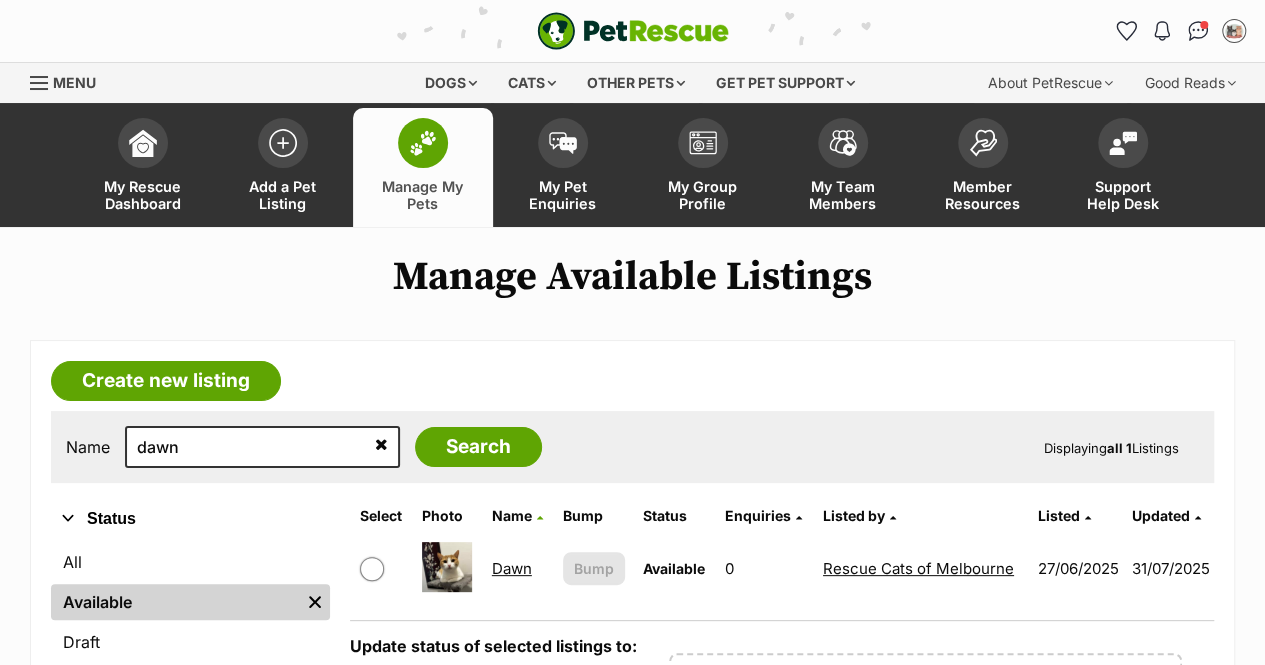 click on "Dawn" at bounding box center [512, 568] 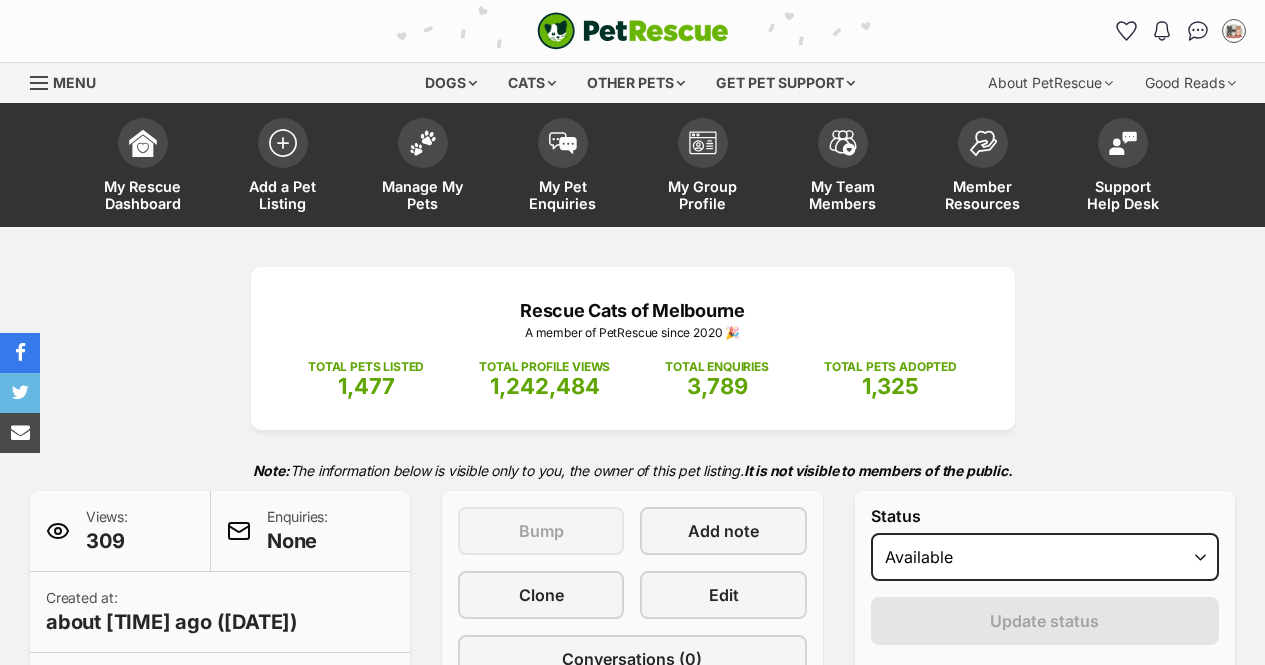 scroll, scrollTop: 0, scrollLeft: 0, axis: both 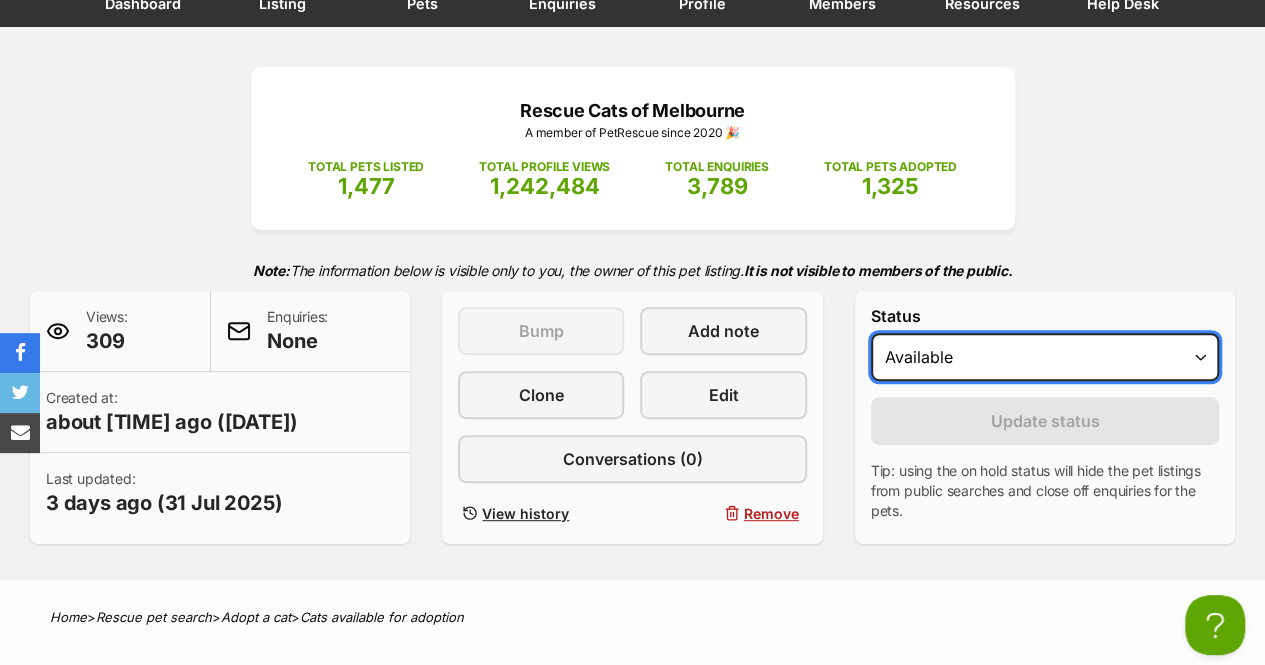 click on "Draft
Available
On hold
Adopted" at bounding box center [1045, 357] 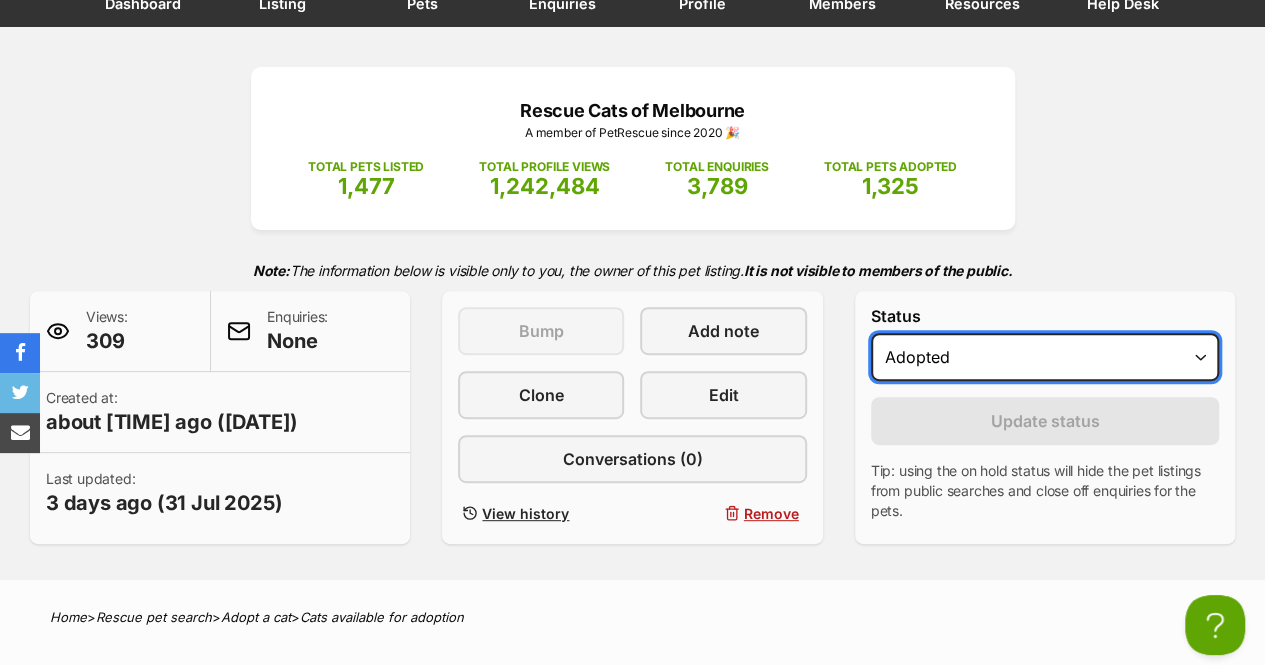 click on "Draft
Available
On hold
Adopted" at bounding box center (1045, 357) 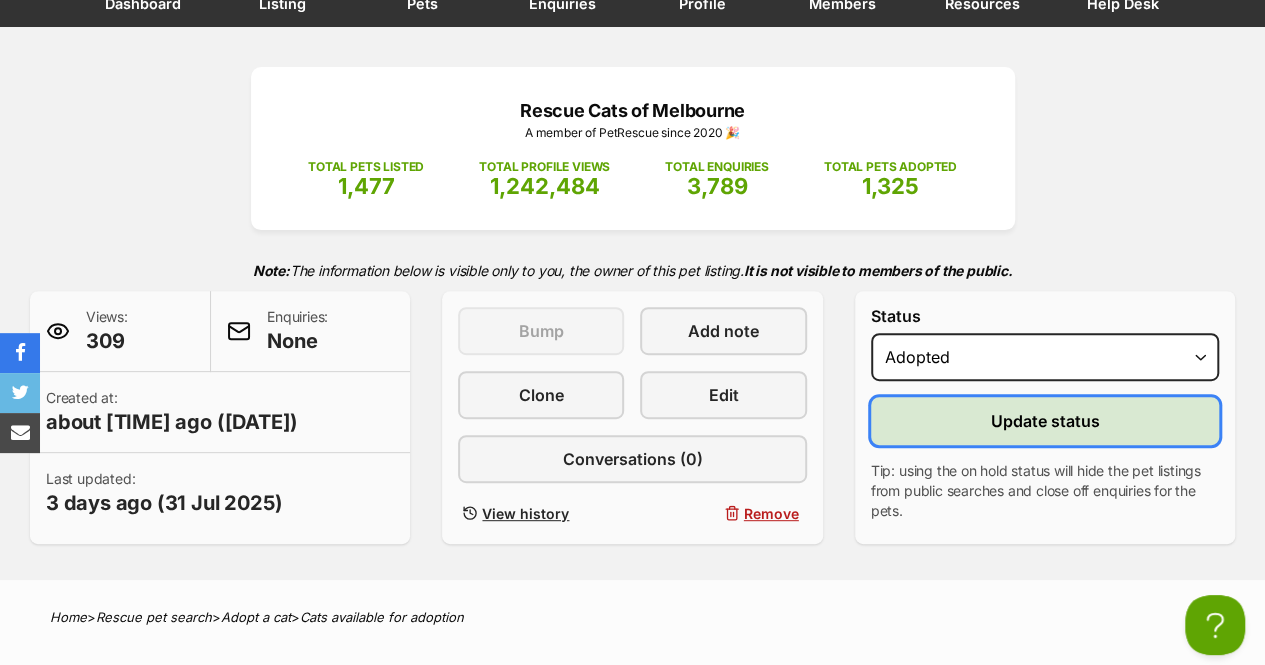 click on "Update status" at bounding box center (1044, 421) 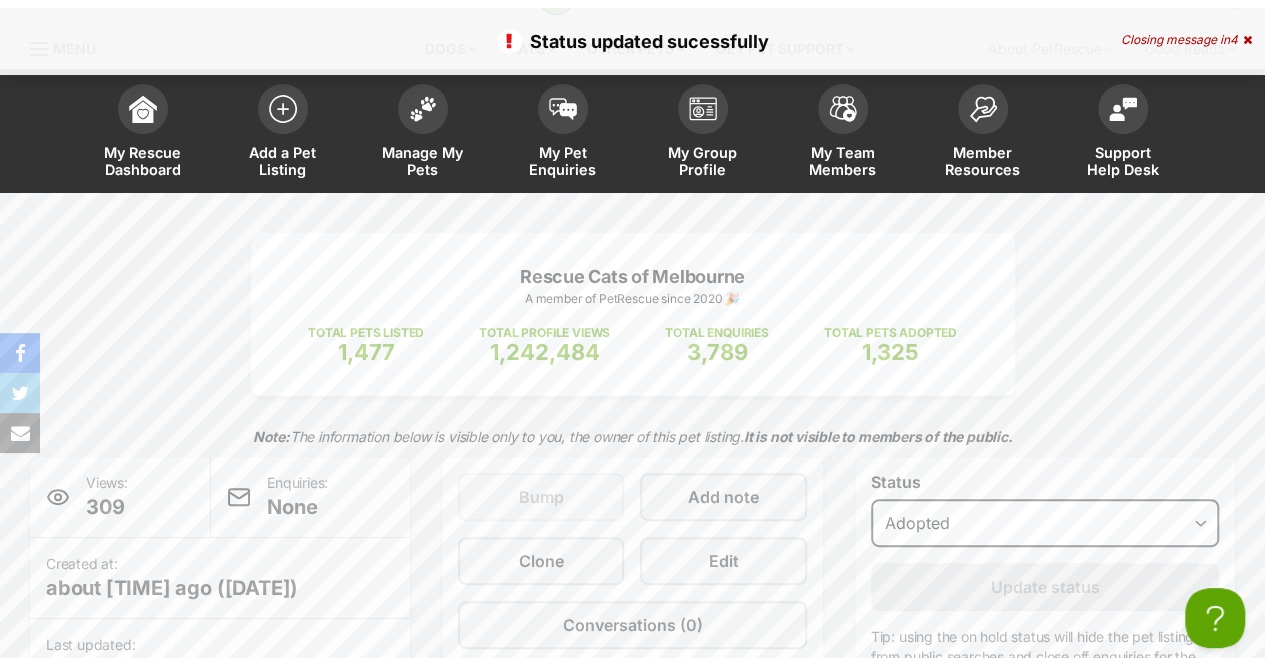 scroll, scrollTop: 0, scrollLeft: 0, axis: both 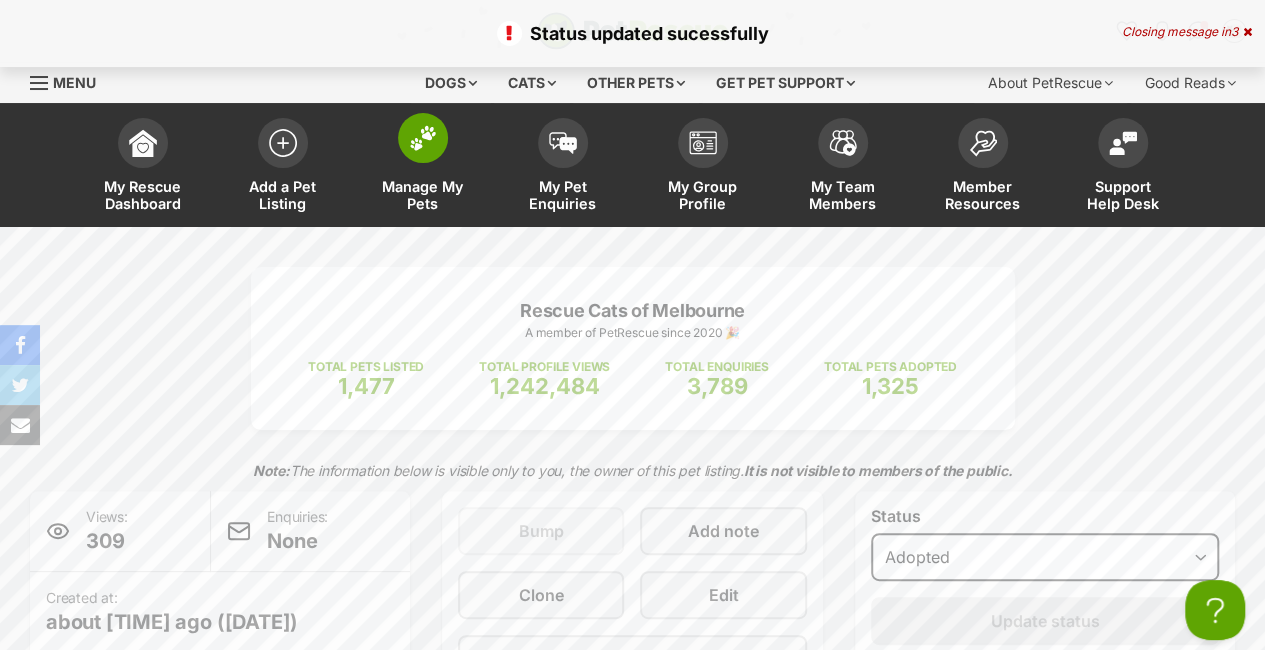 click on "Manage My Pets" at bounding box center (423, 167) 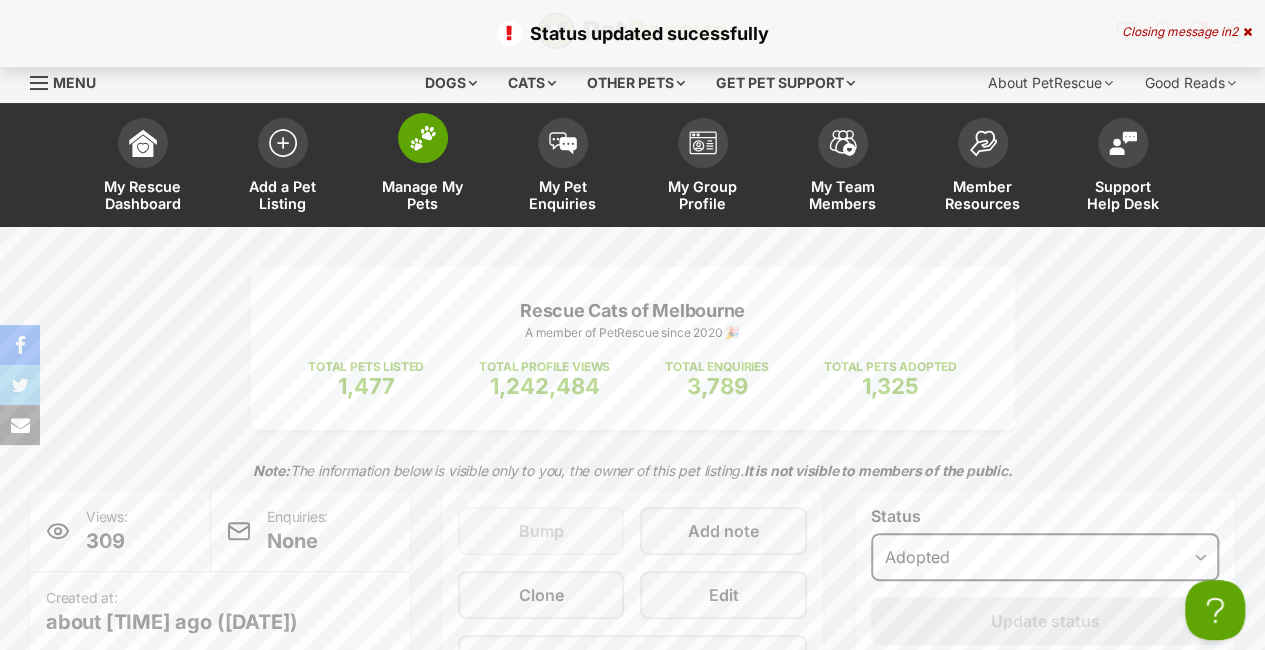 click at bounding box center (423, 138) 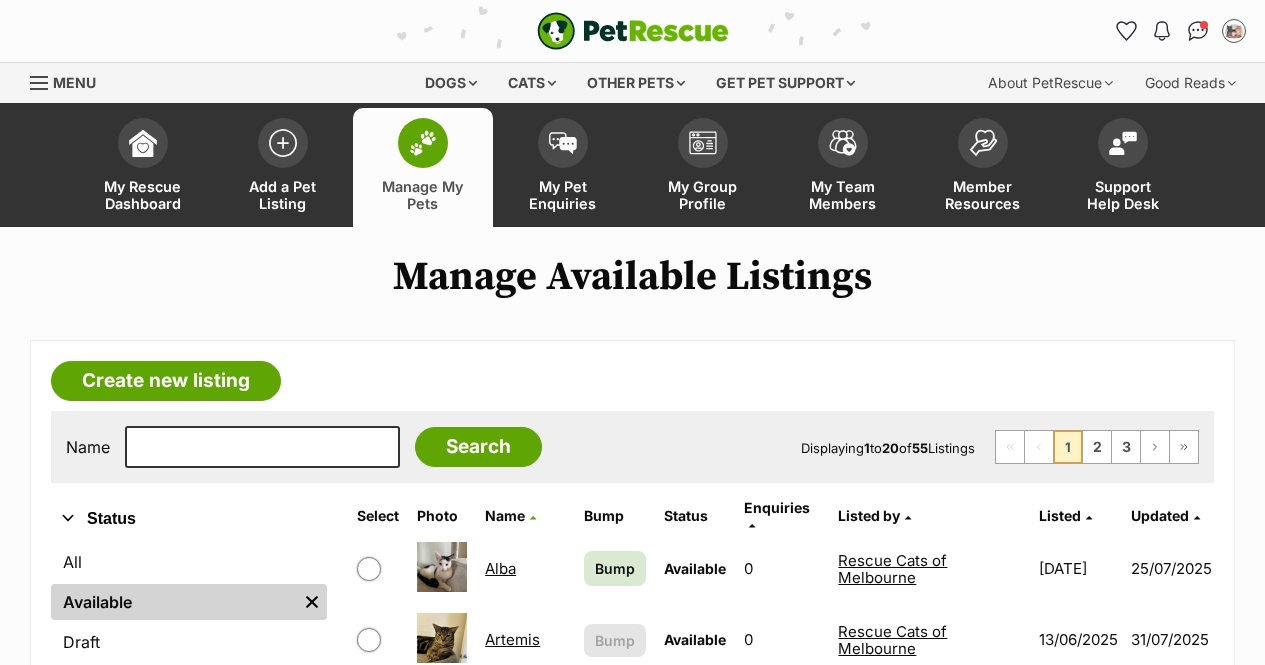 scroll, scrollTop: 0, scrollLeft: 0, axis: both 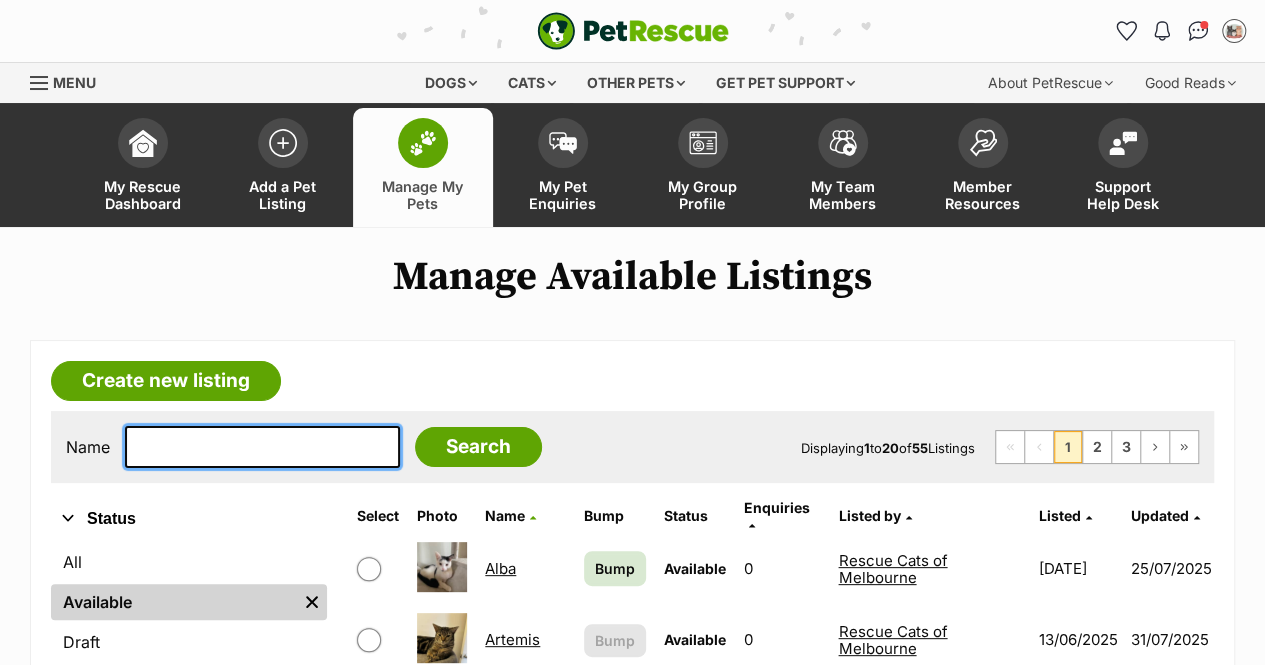 click at bounding box center [262, 447] 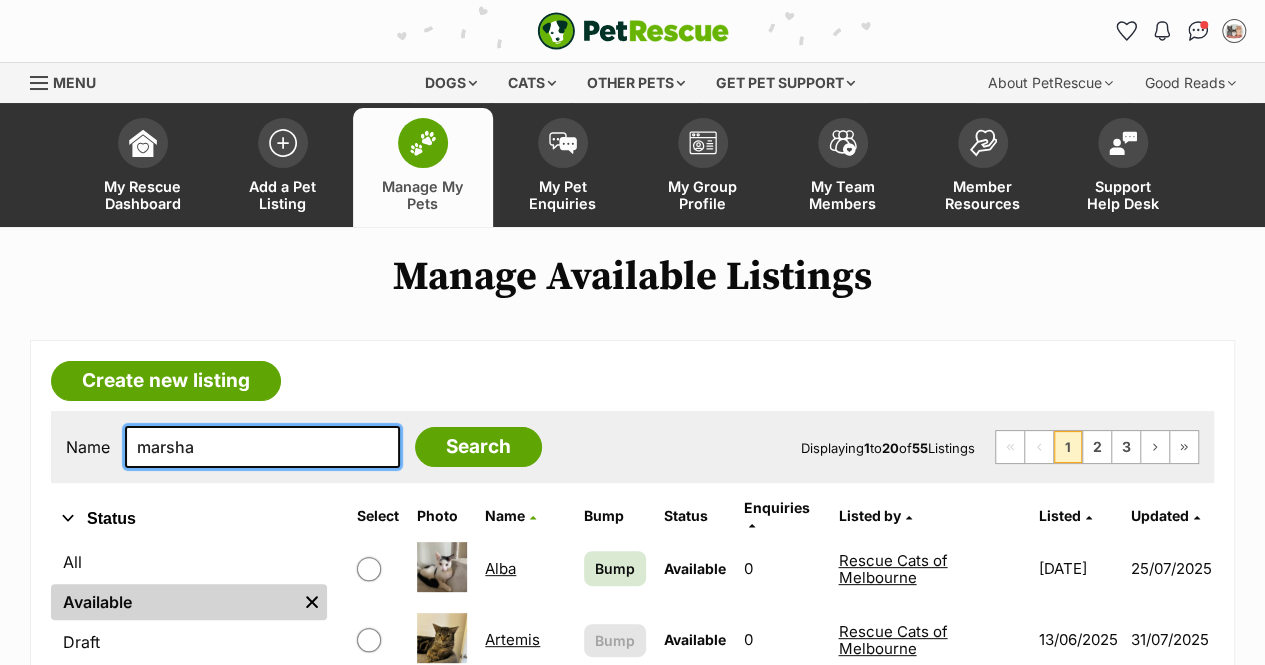 type on "marsha" 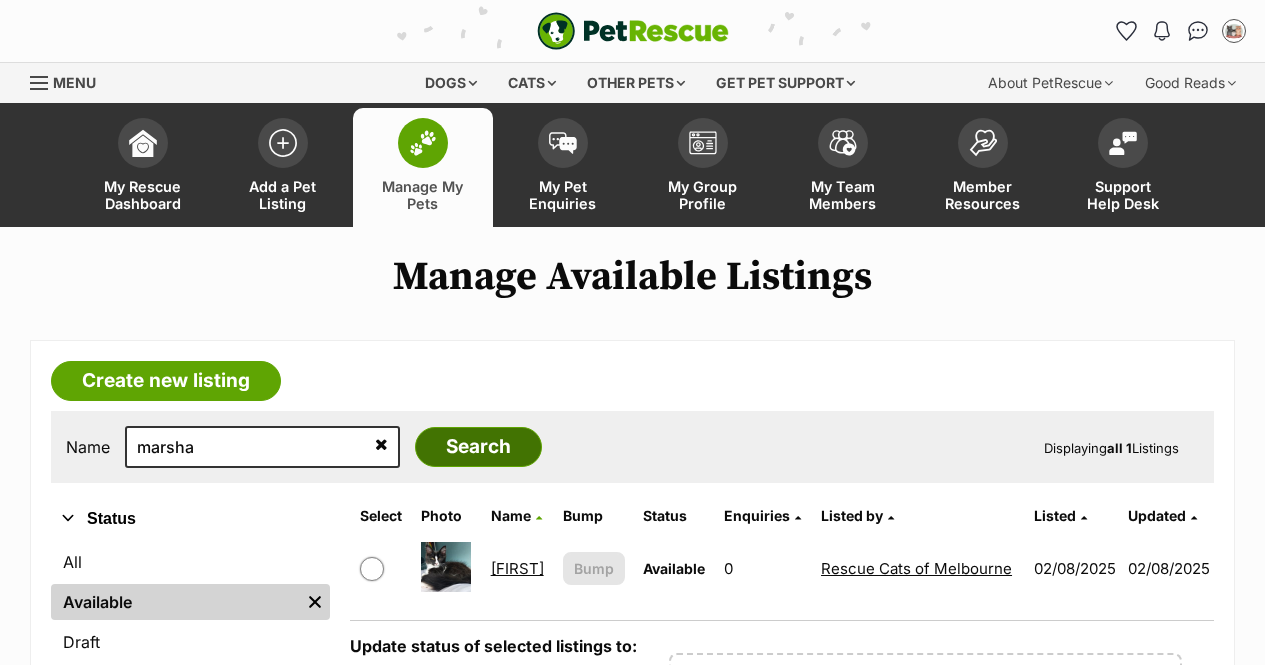 scroll, scrollTop: 0, scrollLeft: 0, axis: both 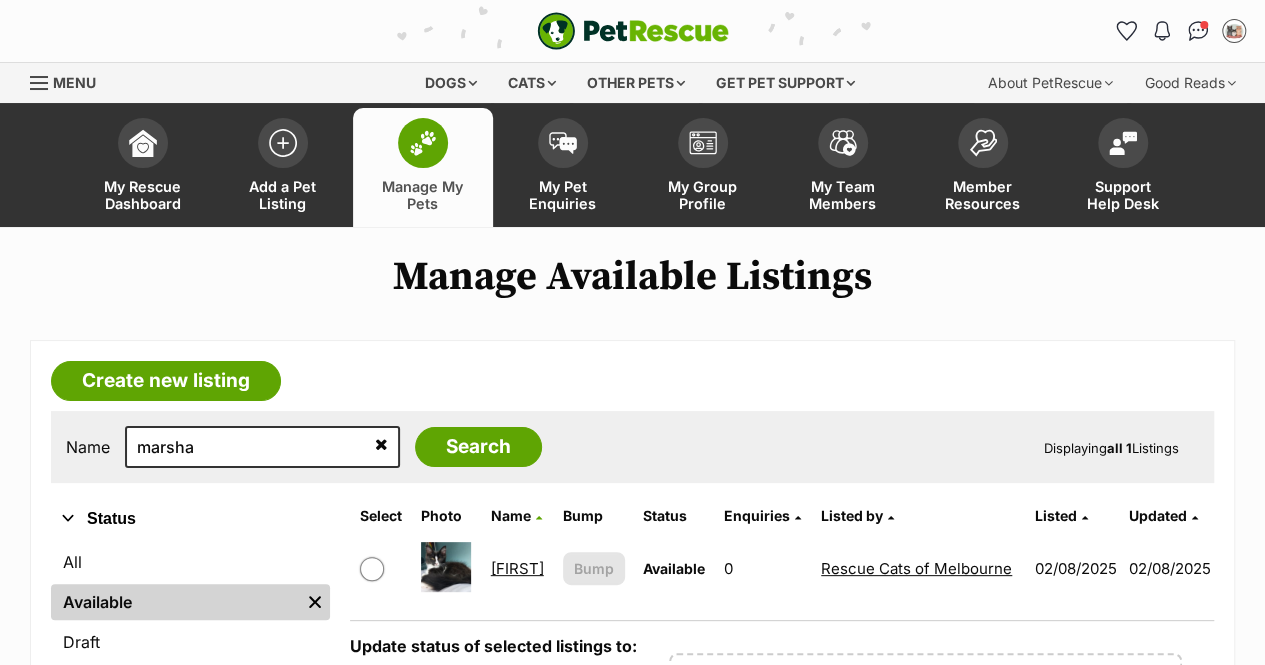 click on "[PERSON]" at bounding box center [518, 568] 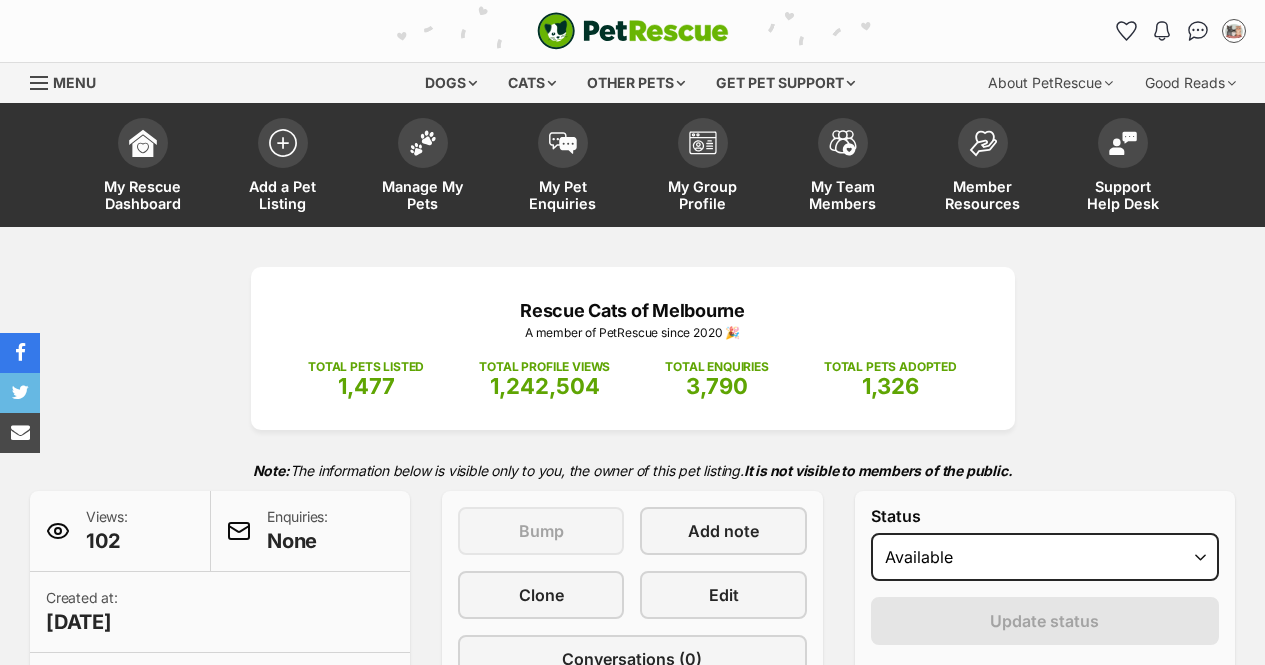 scroll, scrollTop: 0, scrollLeft: 0, axis: both 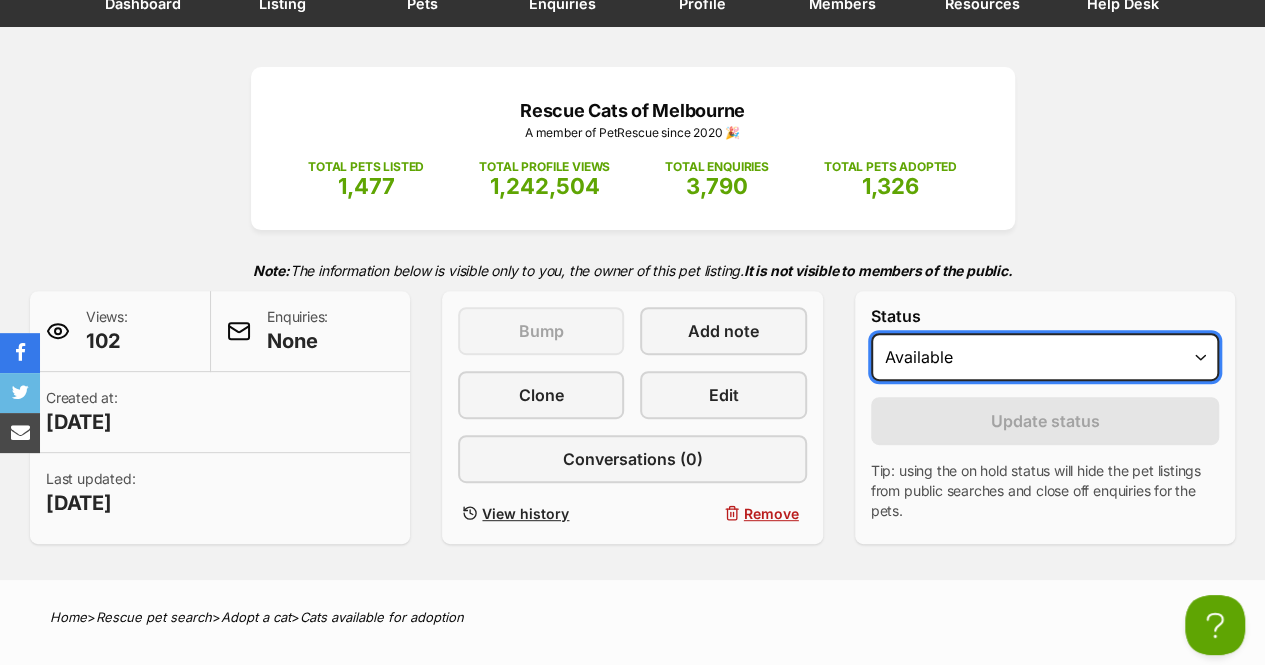 click on "Draft
Available
On hold
Adopted" at bounding box center [1045, 357] 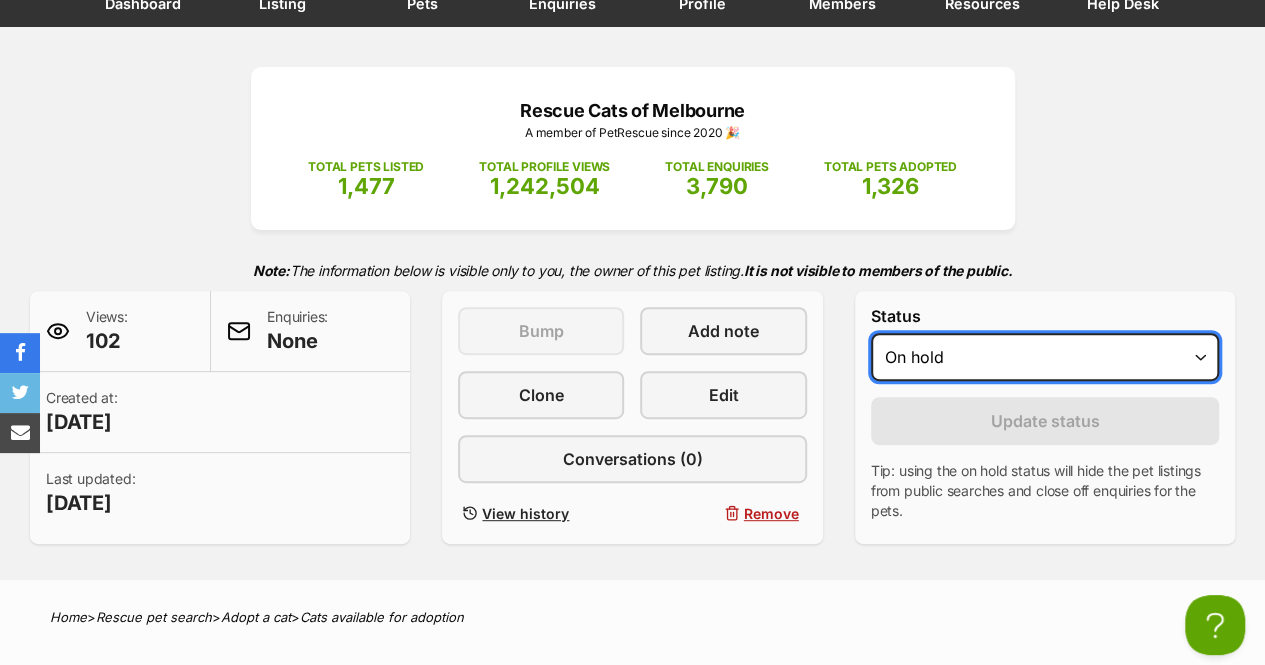 click on "Draft
Available
On hold
Adopted" at bounding box center [1045, 357] 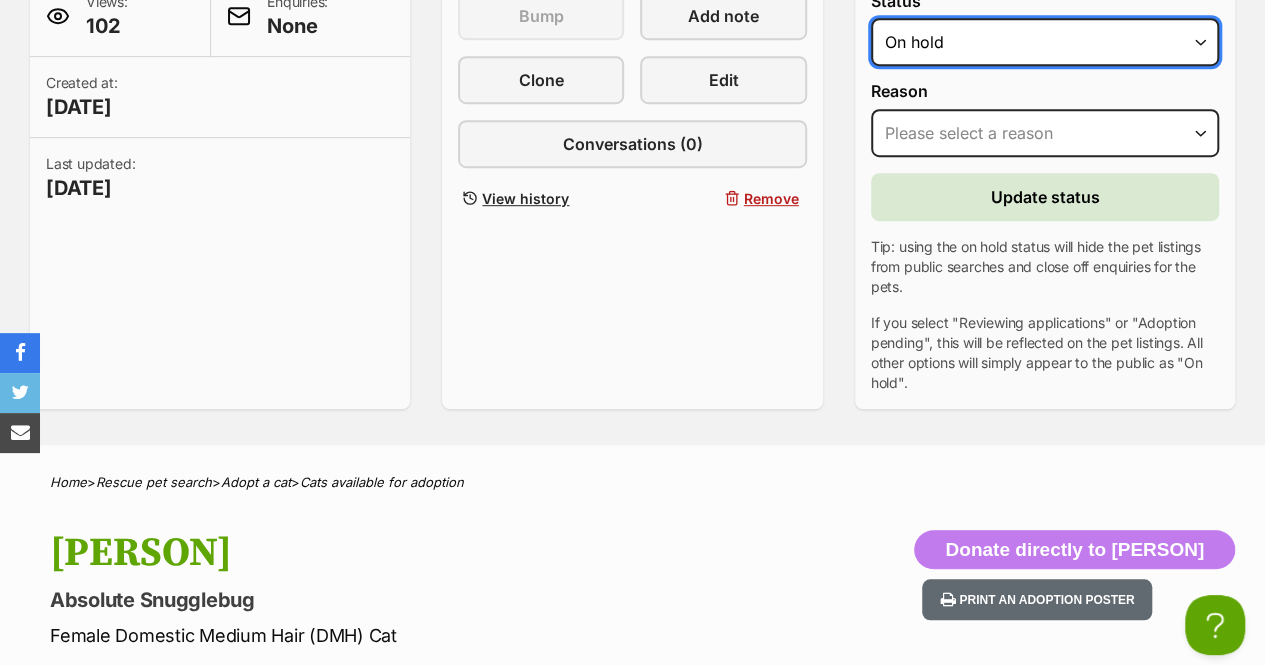 scroll, scrollTop: 588, scrollLeft: 0, axis: vertical 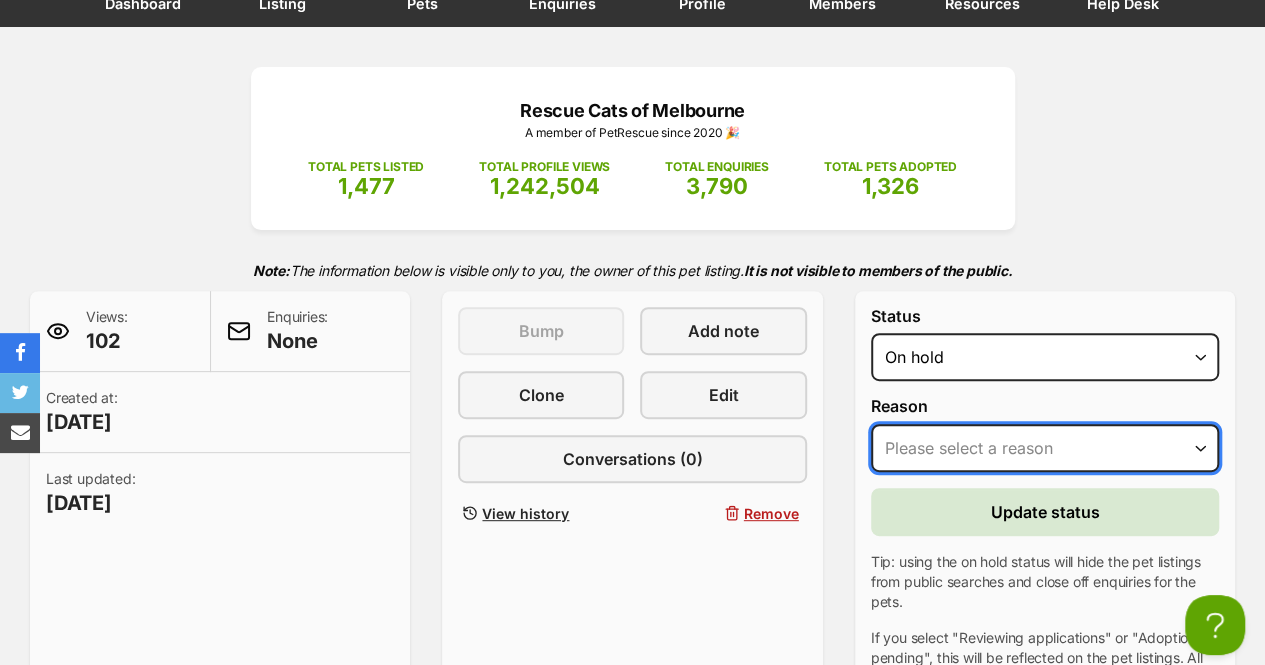 click on "Please select a reason
Medical reasons
Reviewing applications
Adoption pending
Other" at bounding box center [1045, 448] 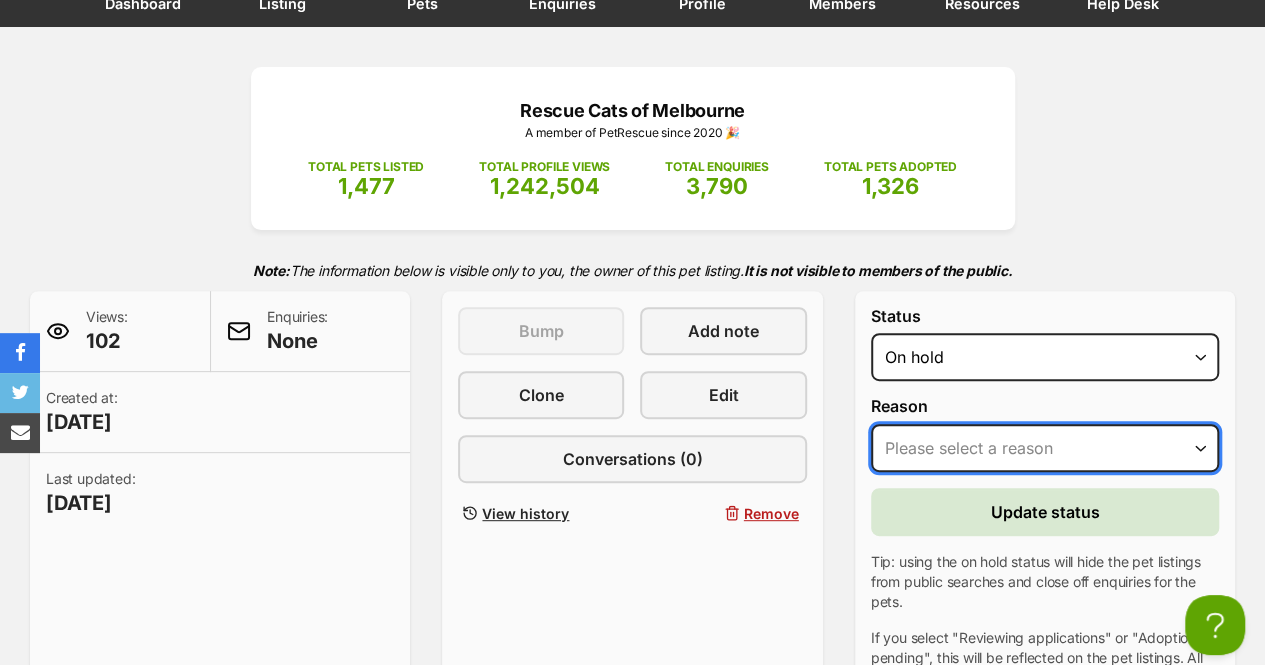 select on "reviewing_applications" 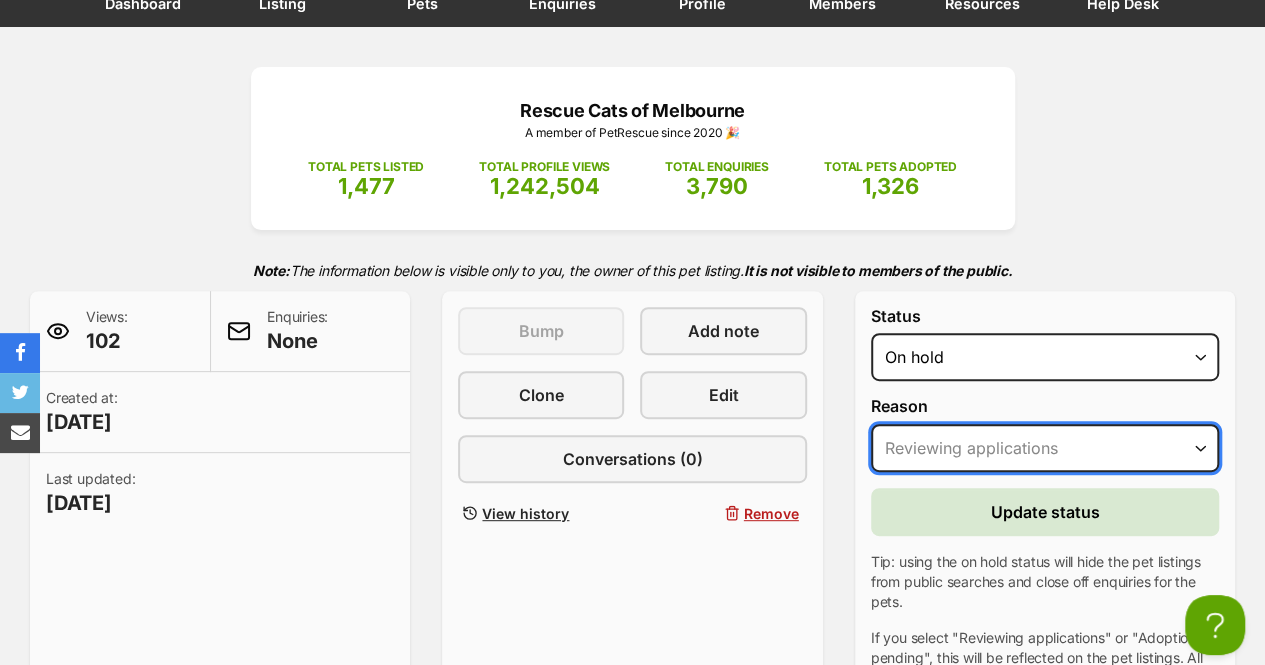 click on "Please select a reason
Medical reasons
Reviewing applications
Adoption pending
Other" at bounding box center (1045, 448) 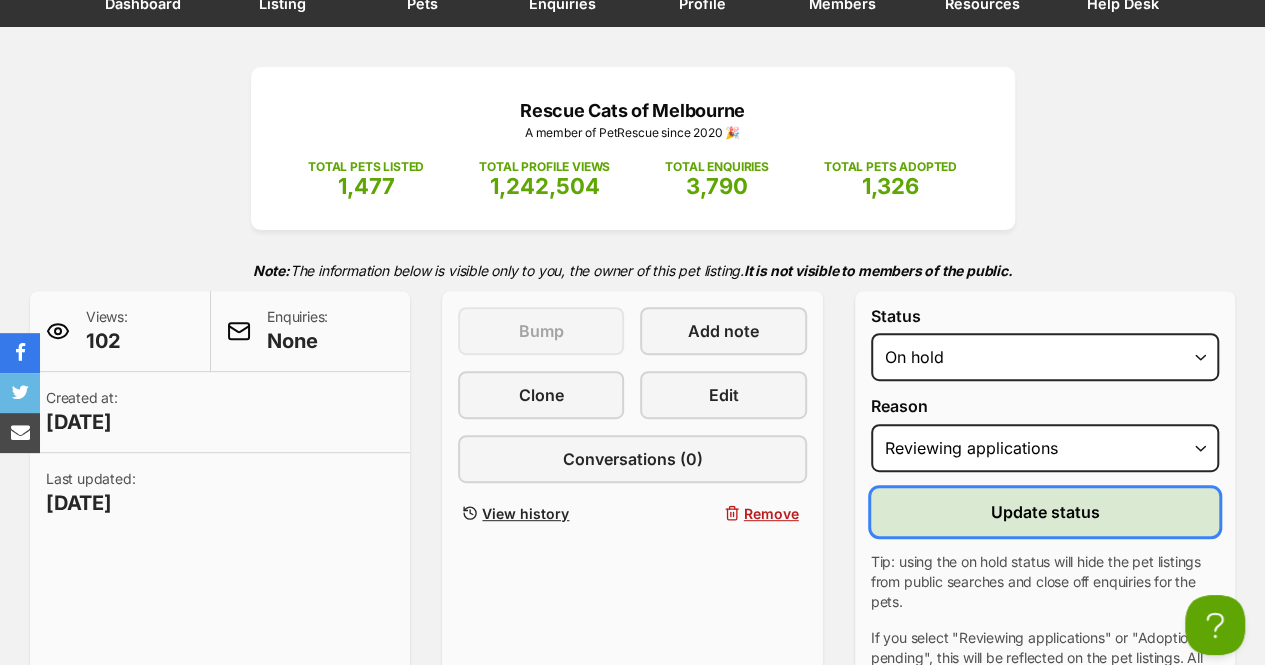 click on "Update status" at bounding box center (1044, 512) 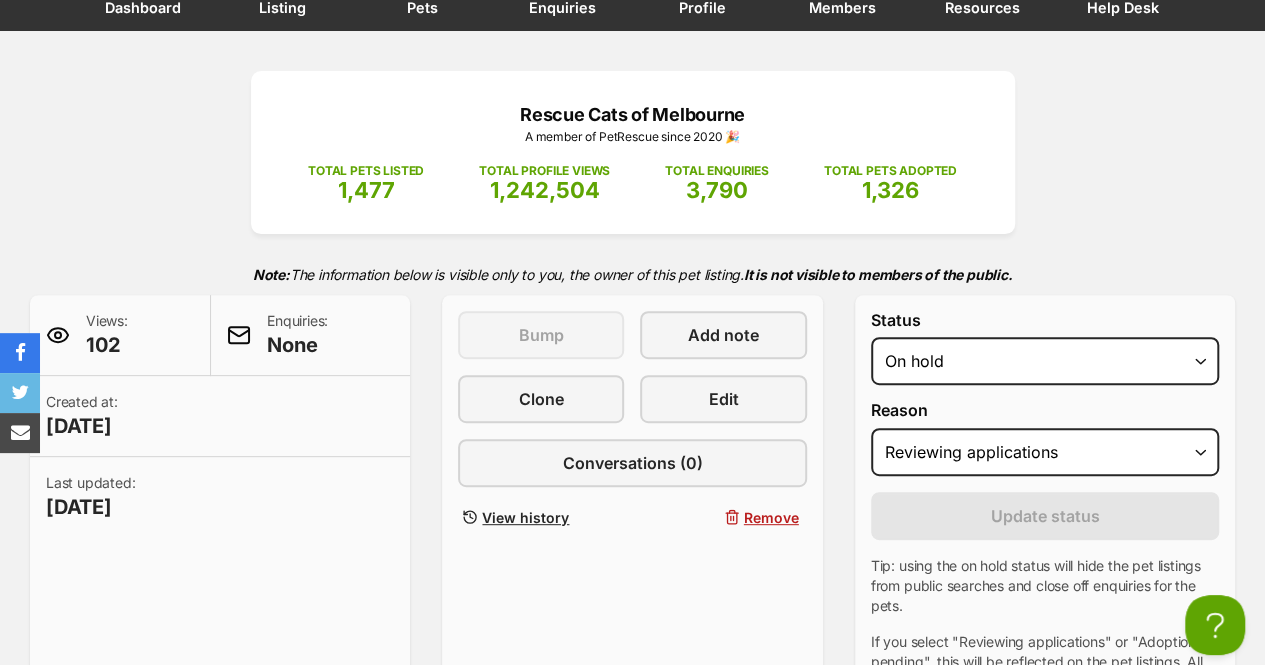 scroll, scrollTop: 300, scrollLeft: 0, axis: vertical 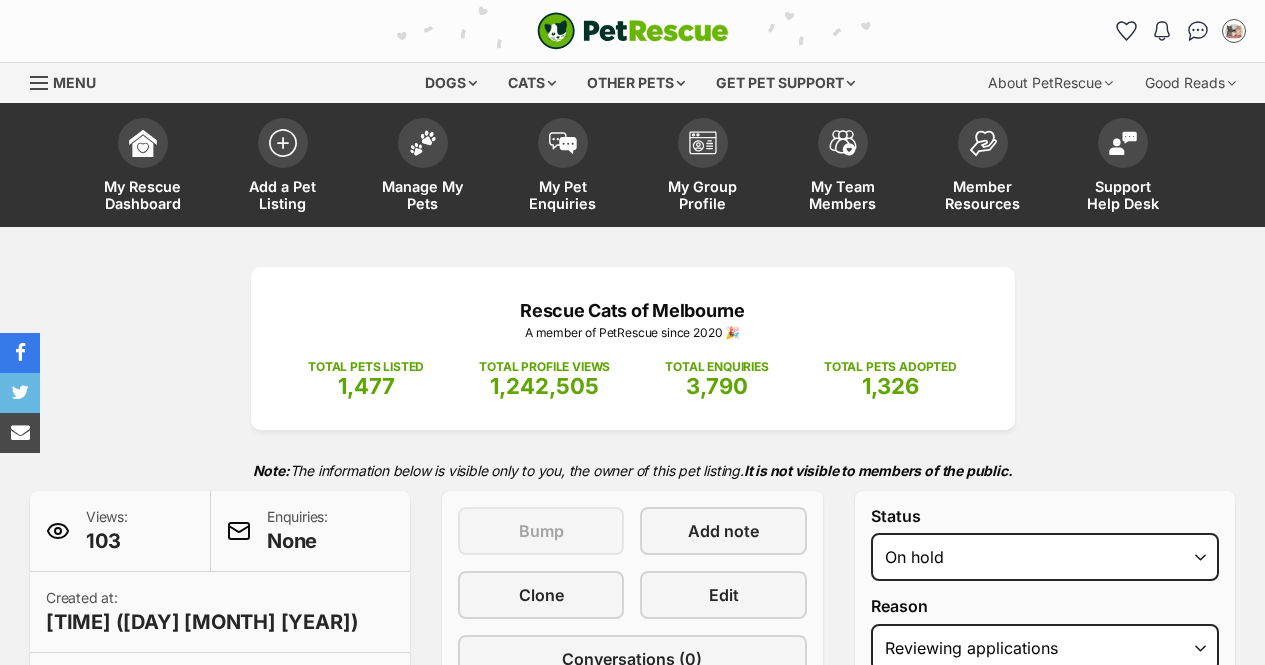 select on "reviewing_applications" 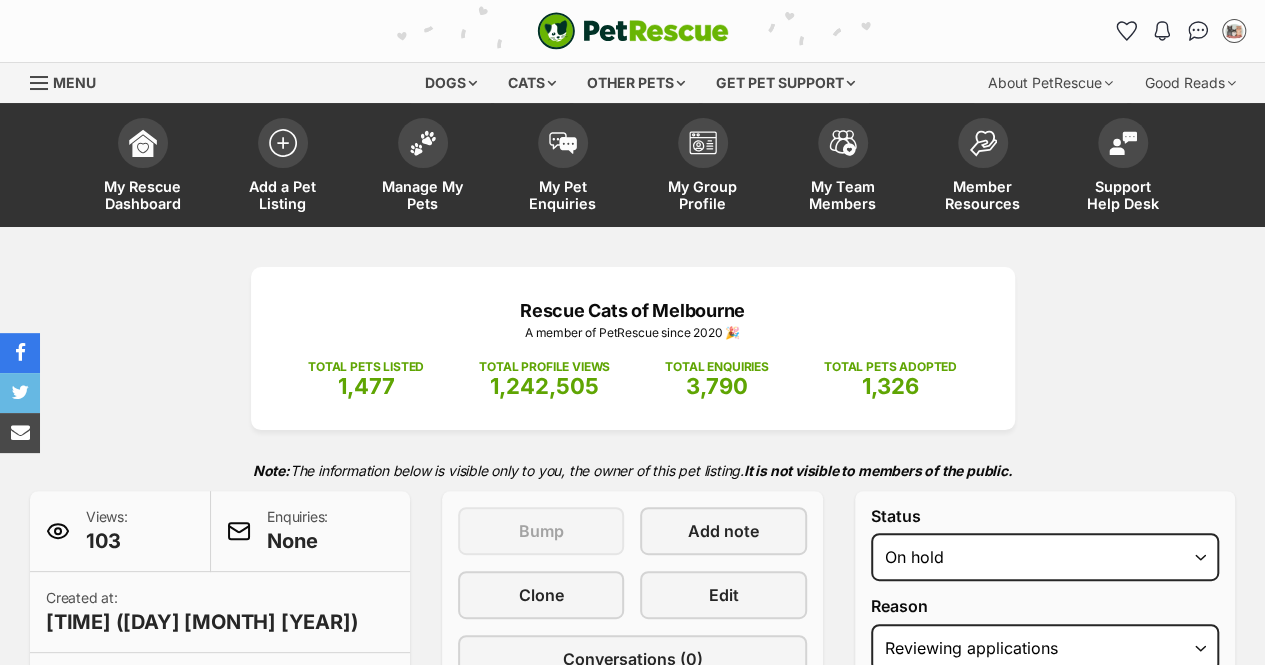 scroll, scrollTop: 0, scrollLeft: 0, axis: both 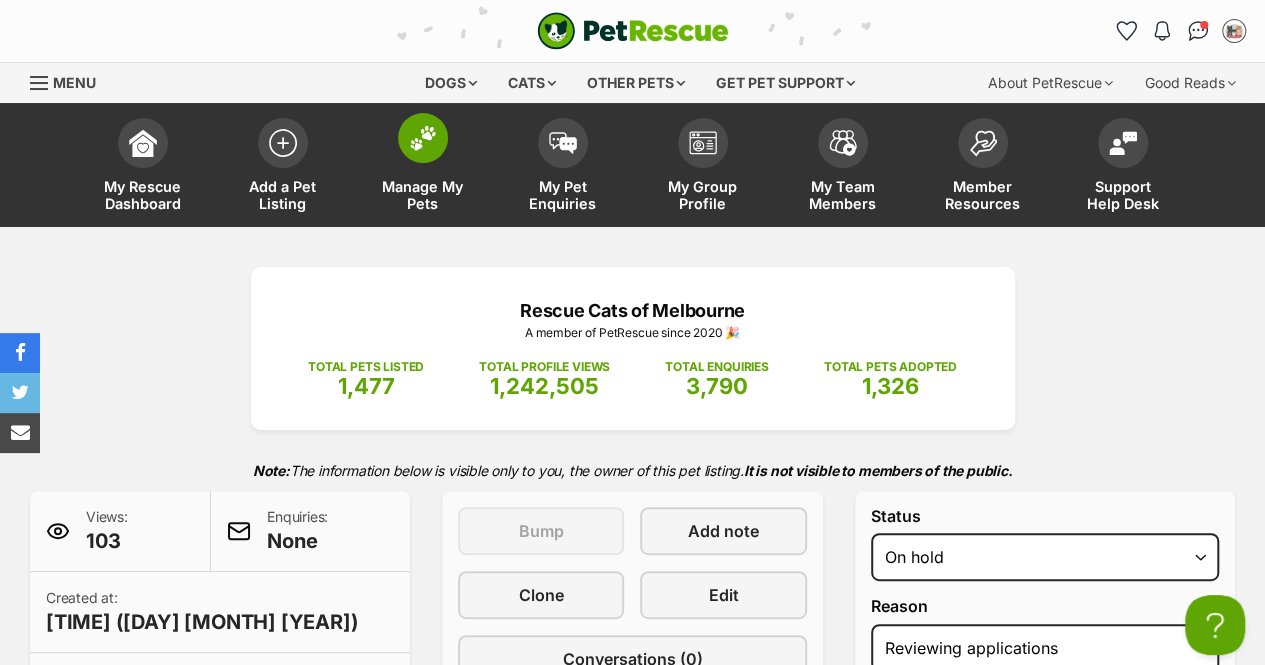 click at bounding box center [423, 138] 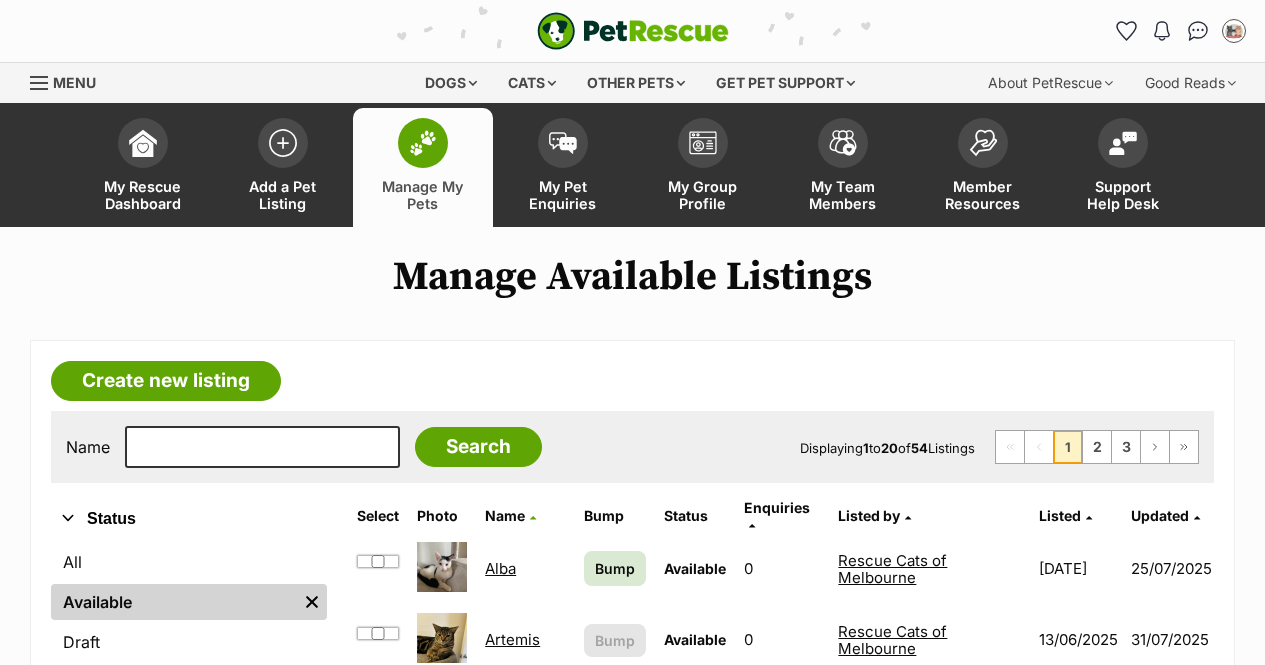scroll, scrollTop: 0, scrollLeft: 0, axis: both 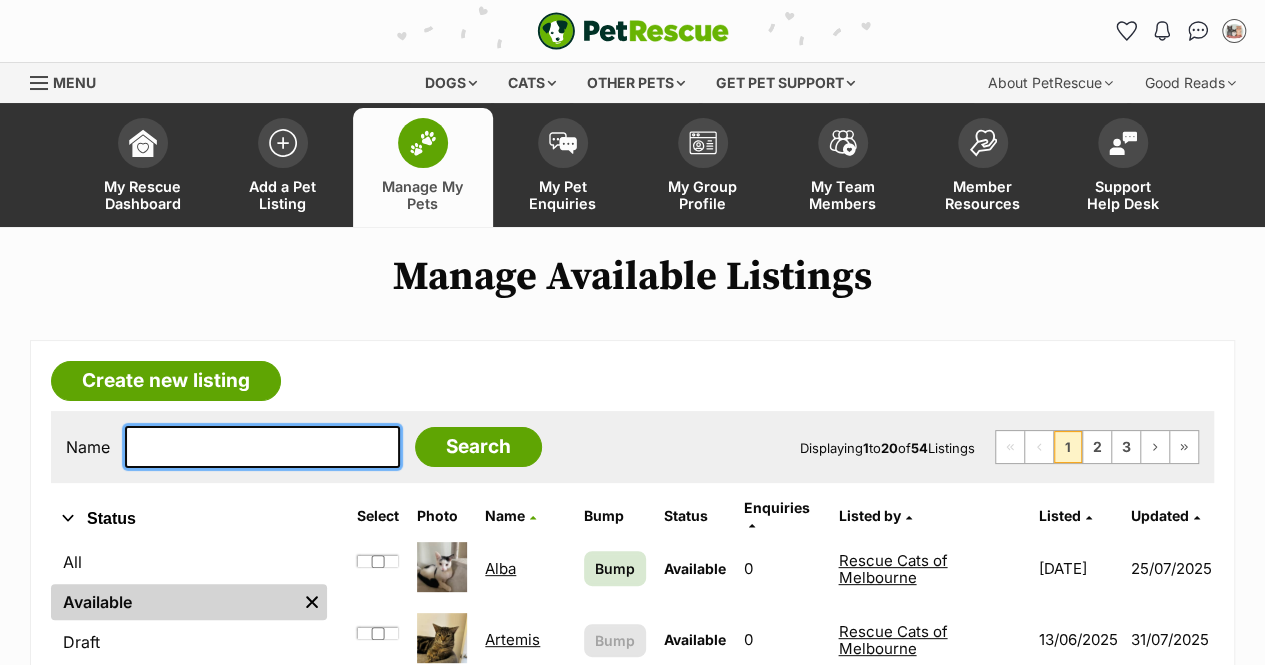 click at bounding box center [262, 447] 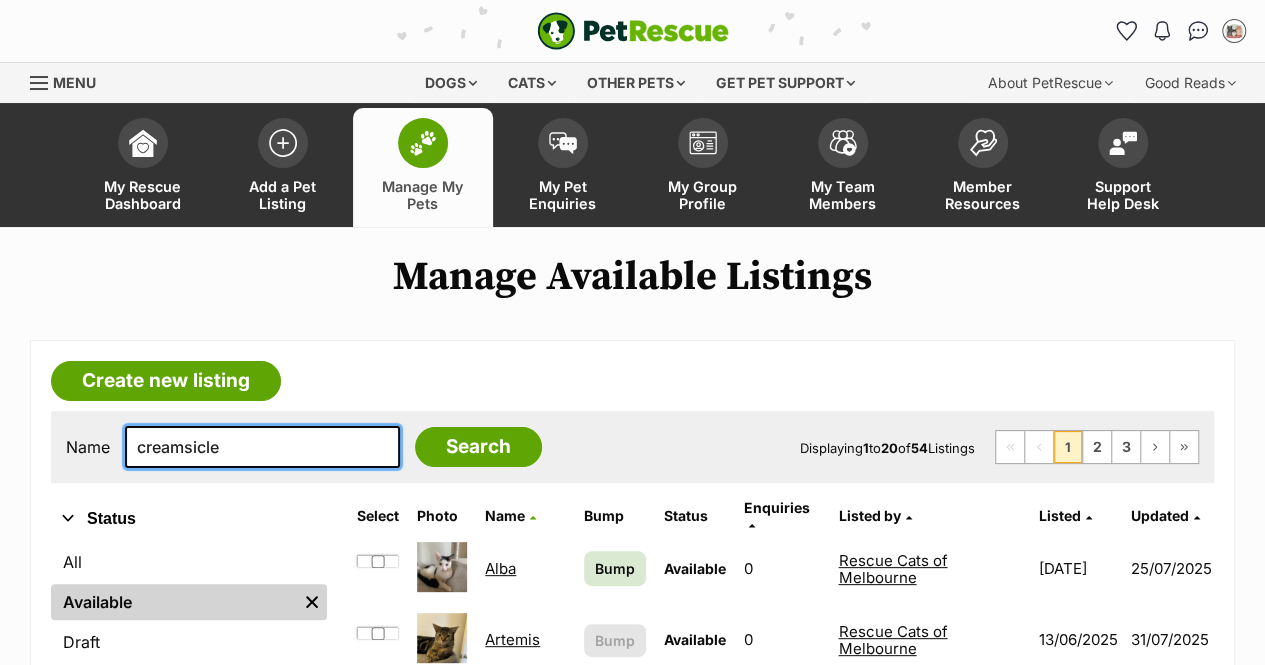 type on "creamsicle" 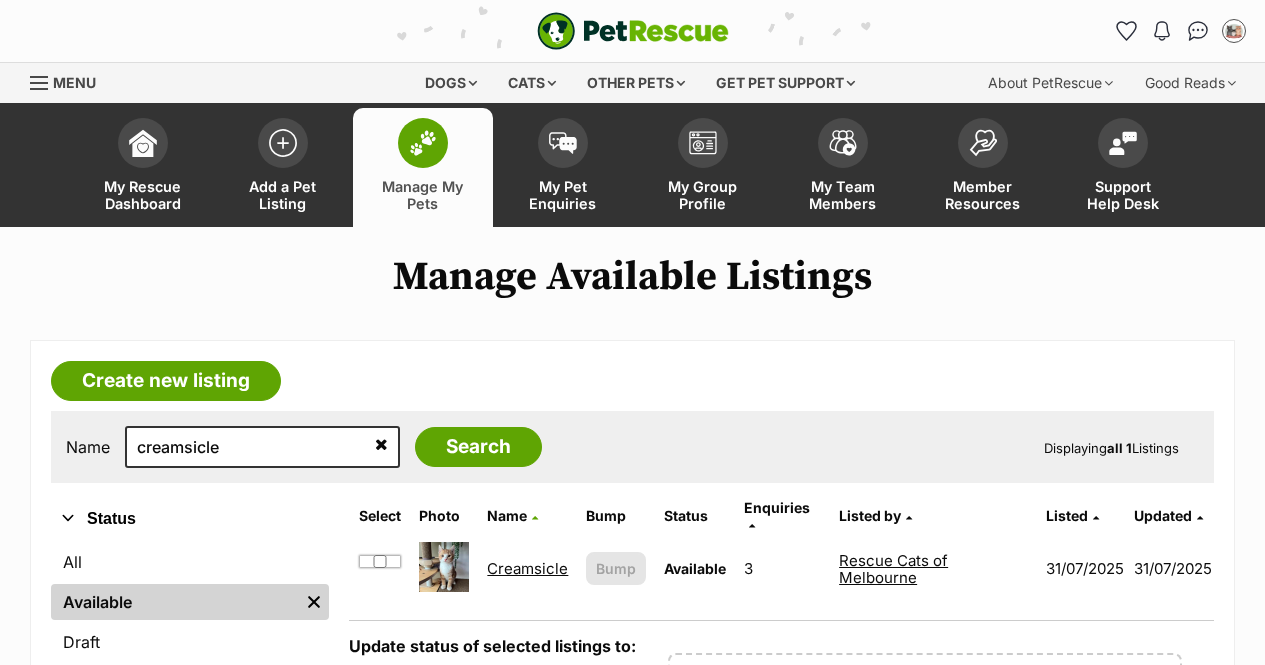 scroll, scrollTop: 0, scrollLeft: 0, axis: both 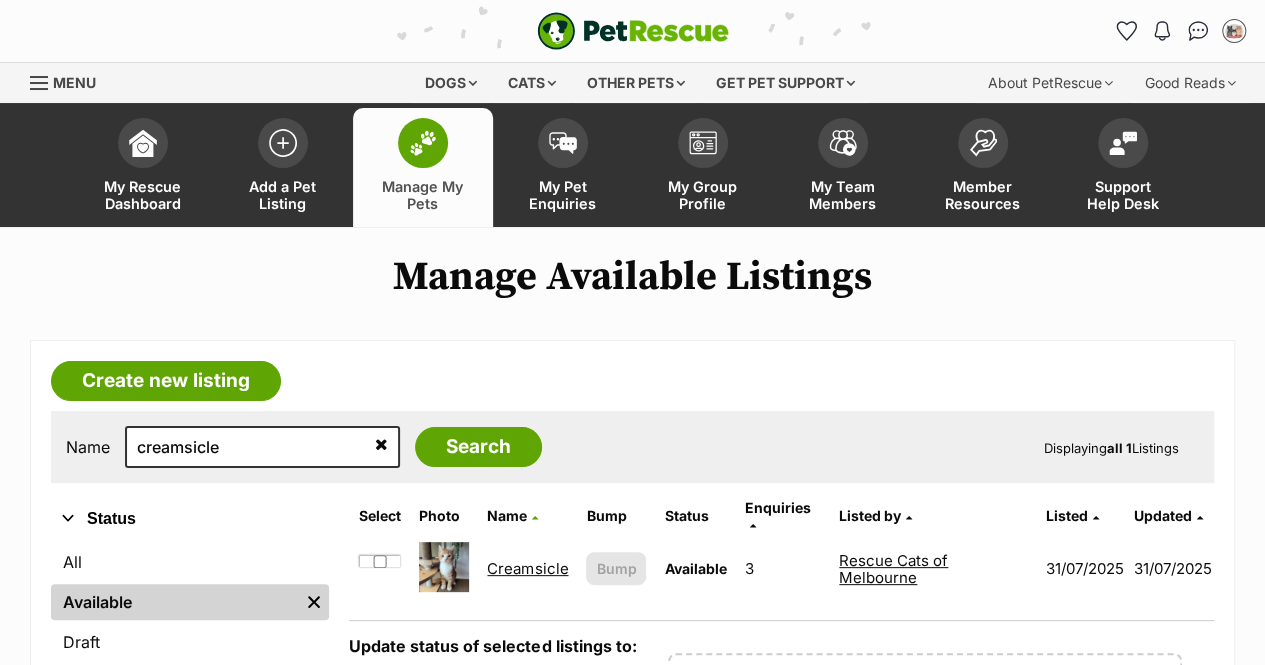 click on "Creamsicle" at bounding box center (527, 568) 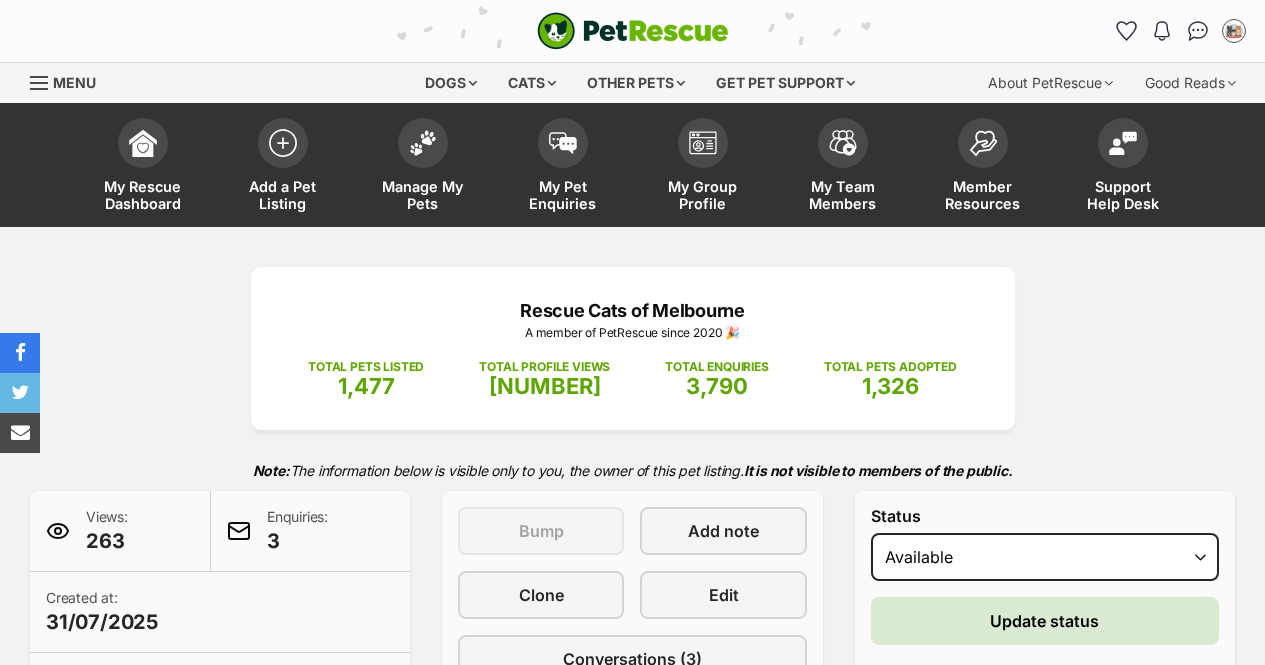 scroll, scrollTop: 0, scrollLeft: 0, axis: both 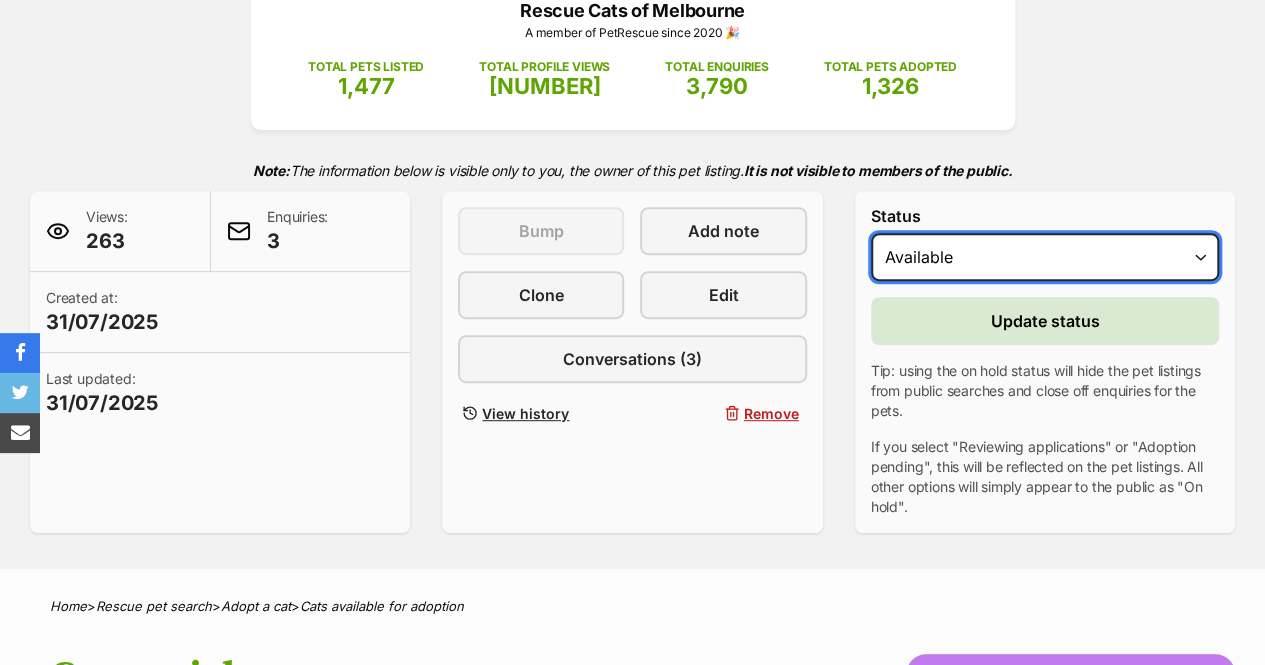 click on "Draft - not available as listing has enquires
Available
On hold
Adopted" at bounding box center [1045, 257] 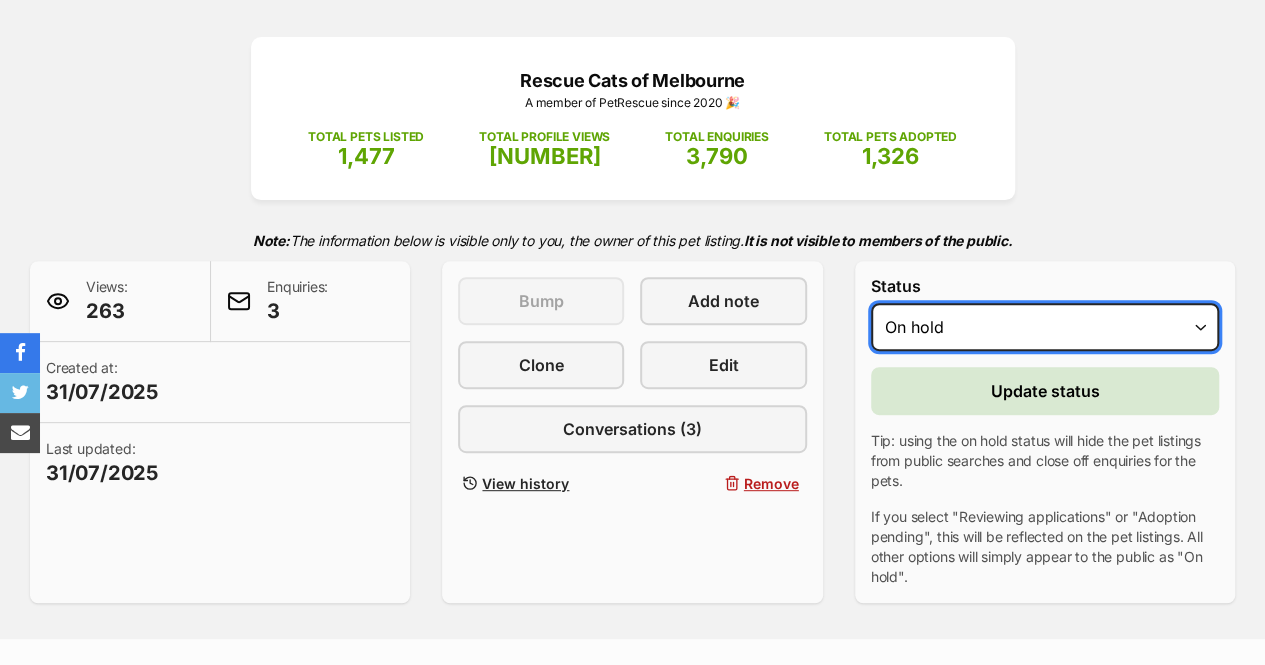 scroll, scrollTop: 200, scrollLeft: 0, axis: vertical 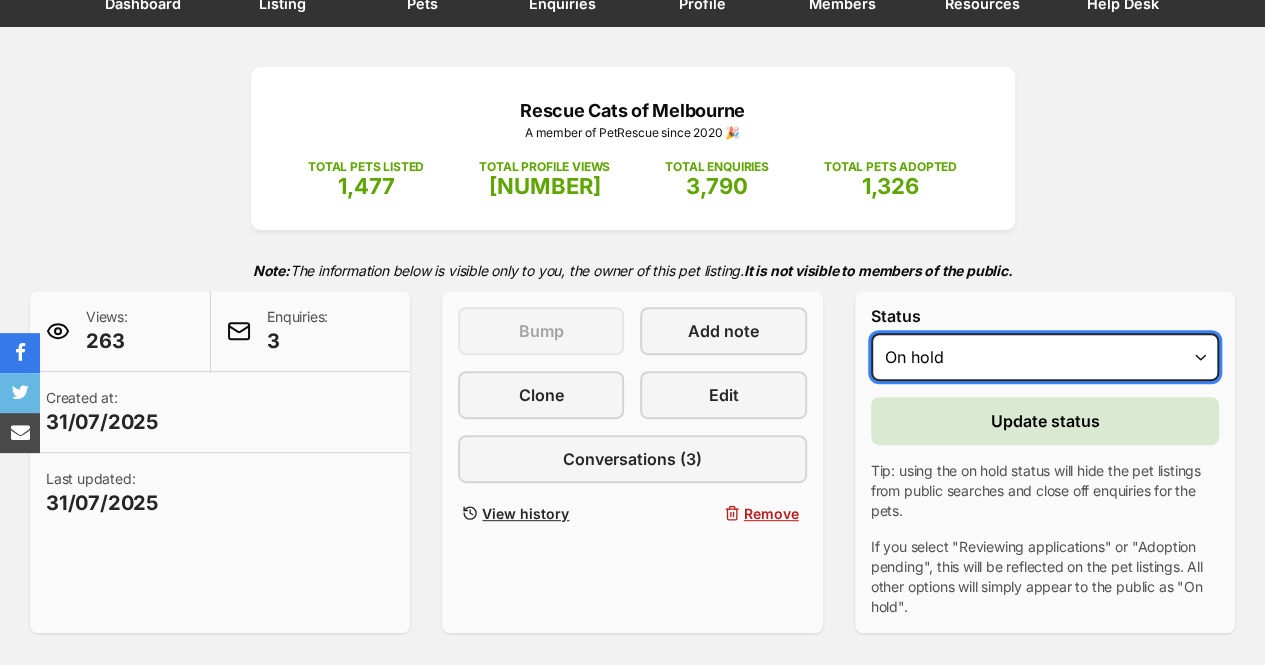 click on "Draft - not available as listing has enquires
Available
On hold
Adopted" at bounding box center [1045, 357] 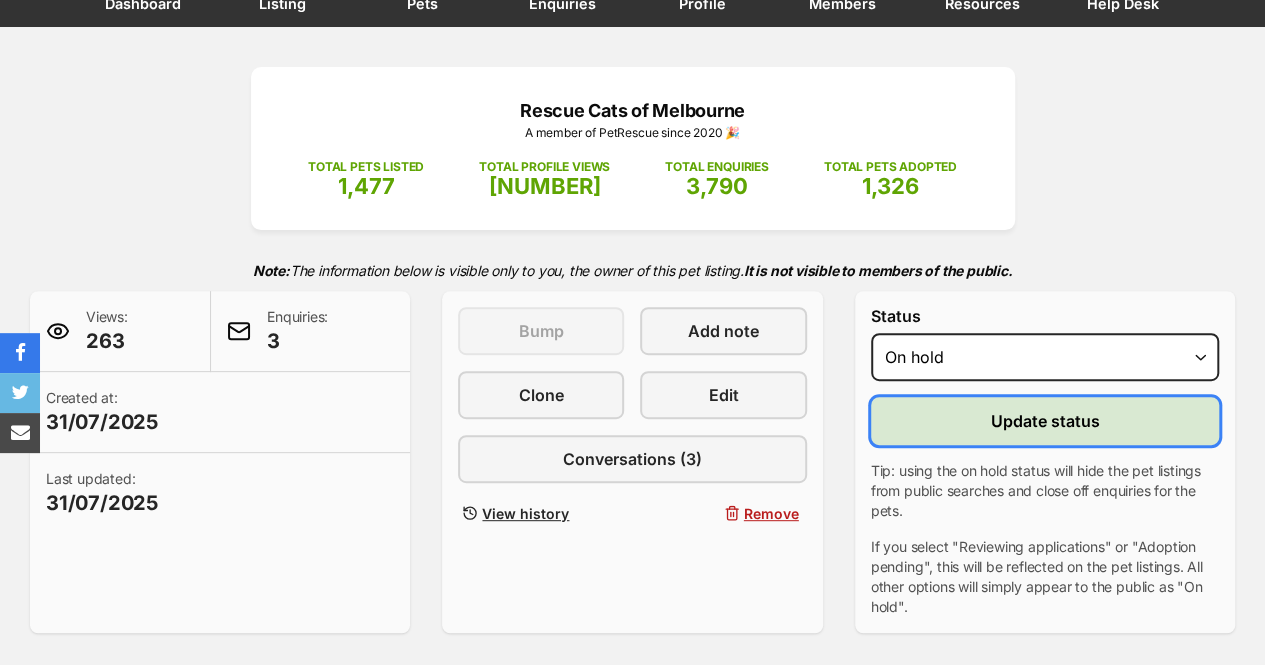 click on "Update status" at bounding box center (1044, 421) 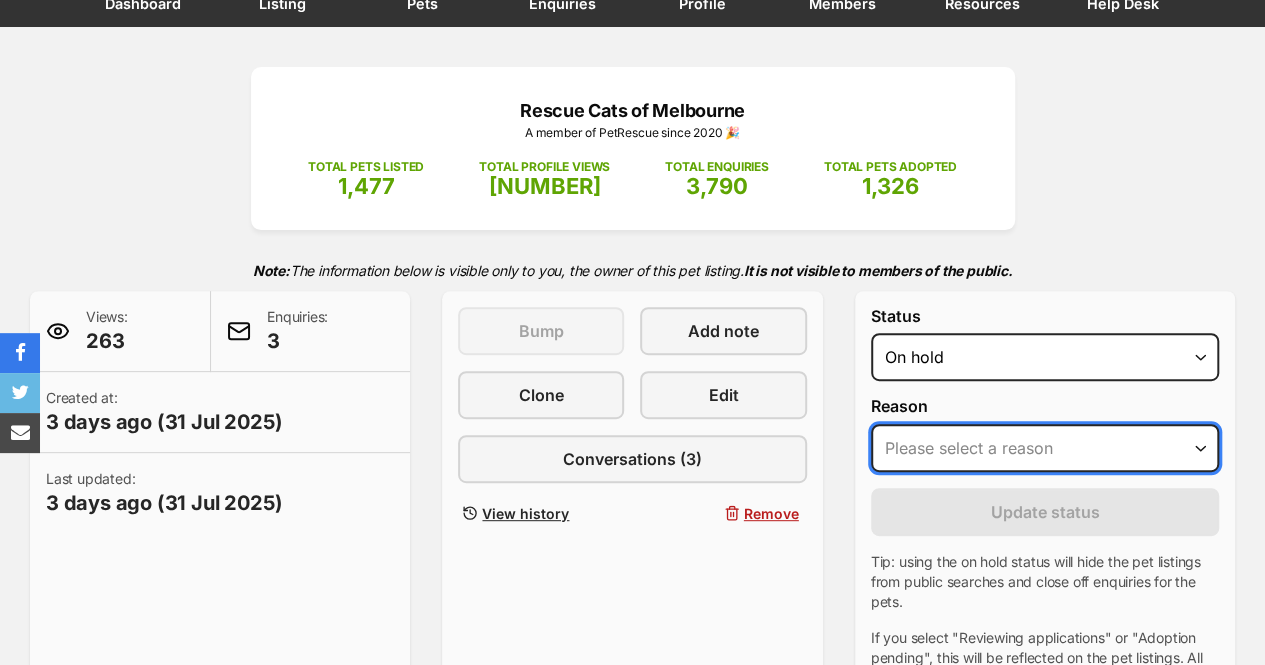 click on "Please select a reason
Medical reasons
Reviewing applications
Adoption pending
Other" at bounding box center (1045, 448) 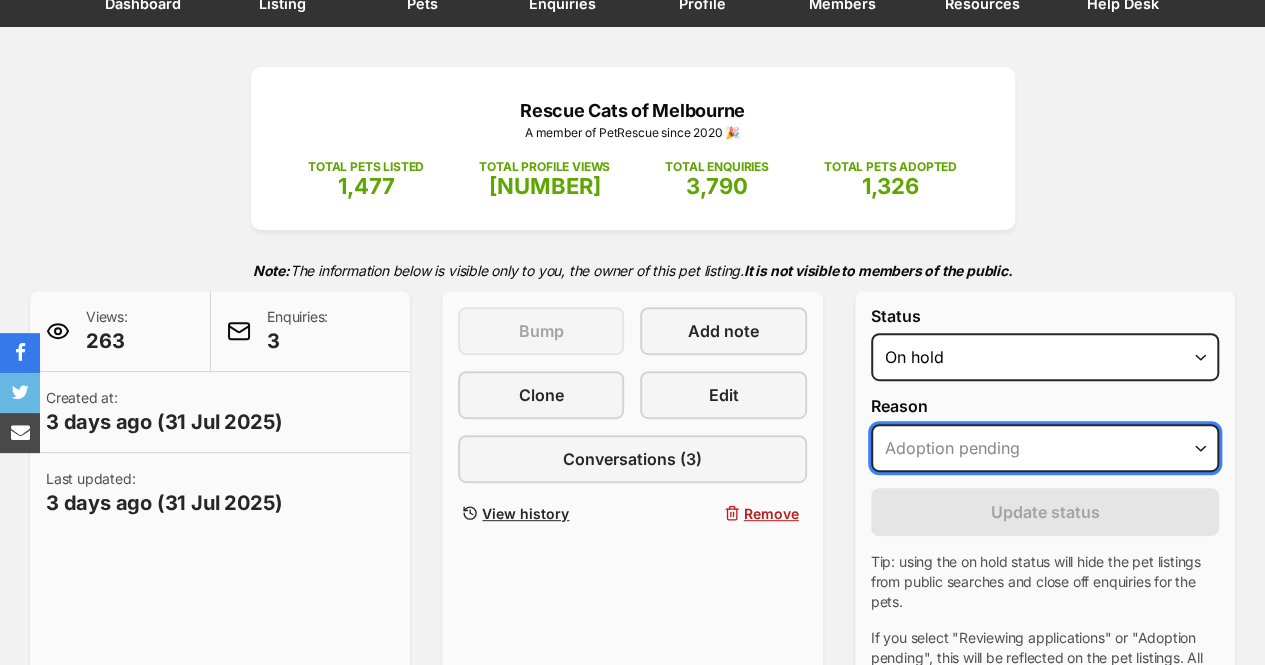 click on "Please select a reason
Medical reasons
Reviewing applications
Adoption pending
Other" at bounding box center (1045, 448) 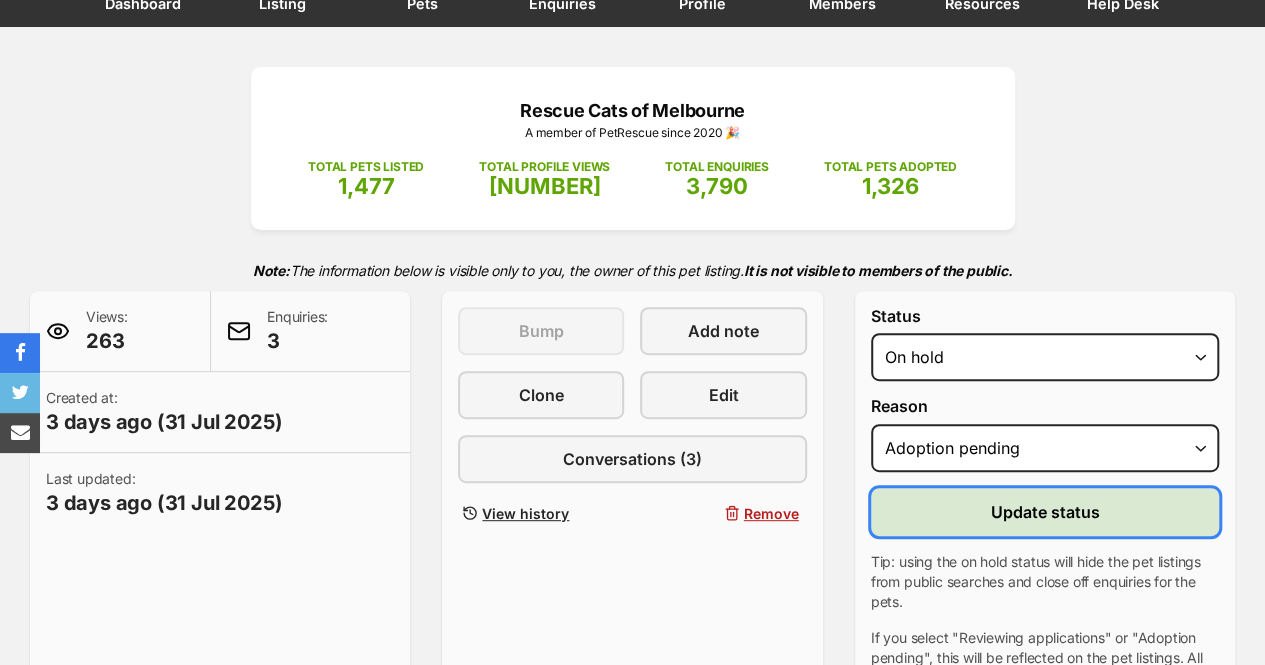 click on "Update status" at bounding box center [1044, 512] 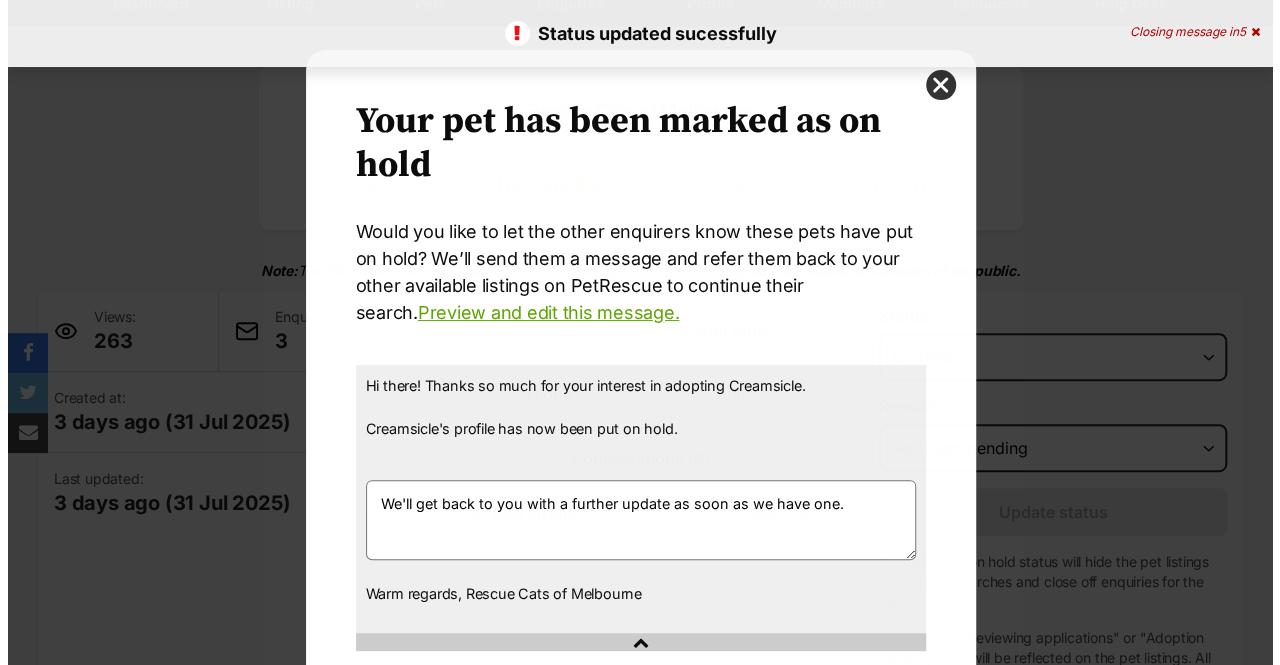 scroll, scrollTop: 0, scrollLeft: 0, axis: both 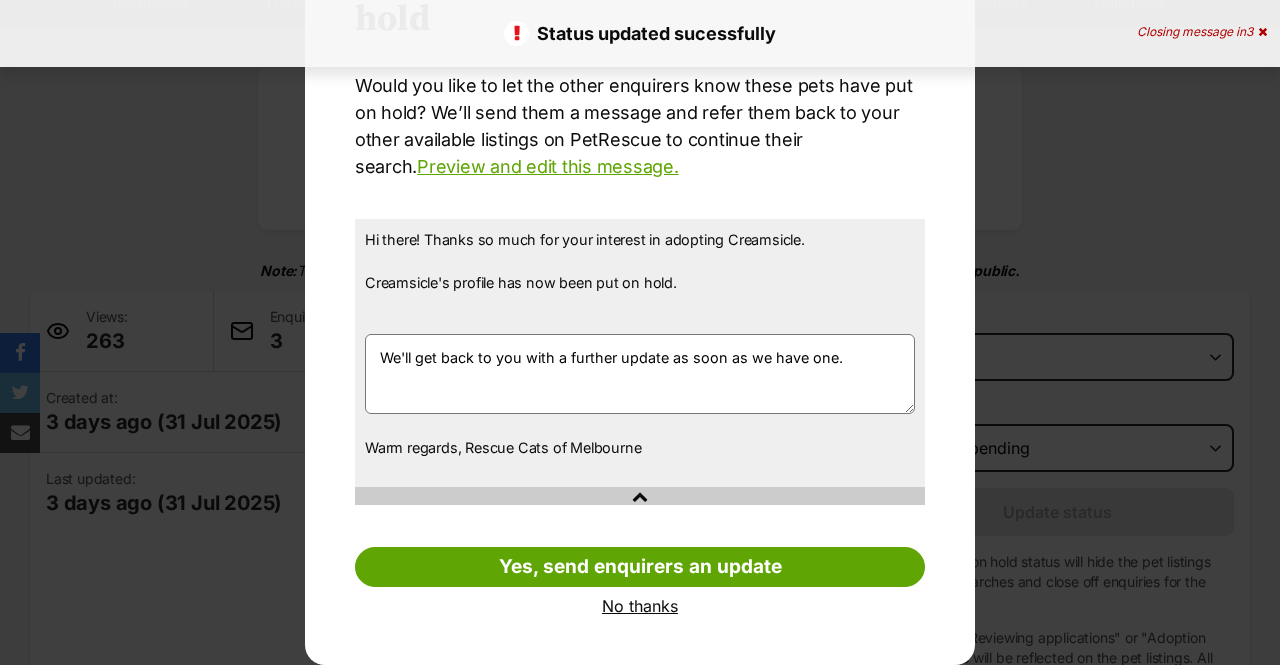click on "No thanks" at bounding box center [640, 606] 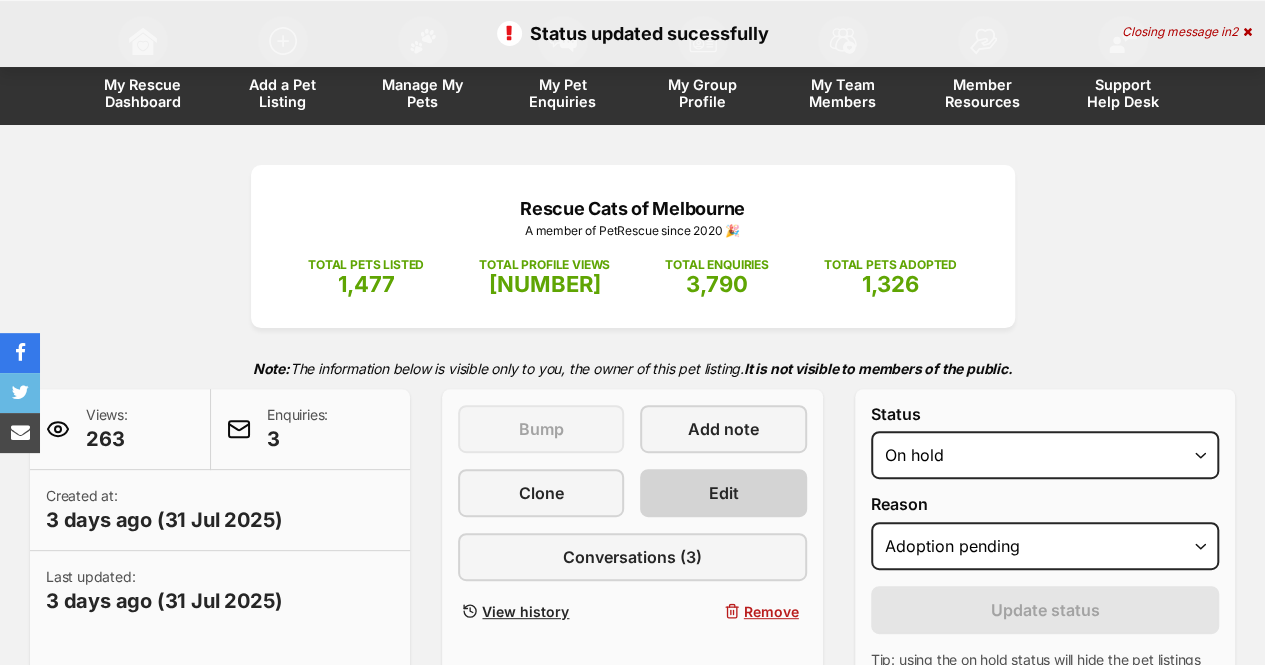 scroll, scrollTop: 0, scrollLeft: 0, axis: both 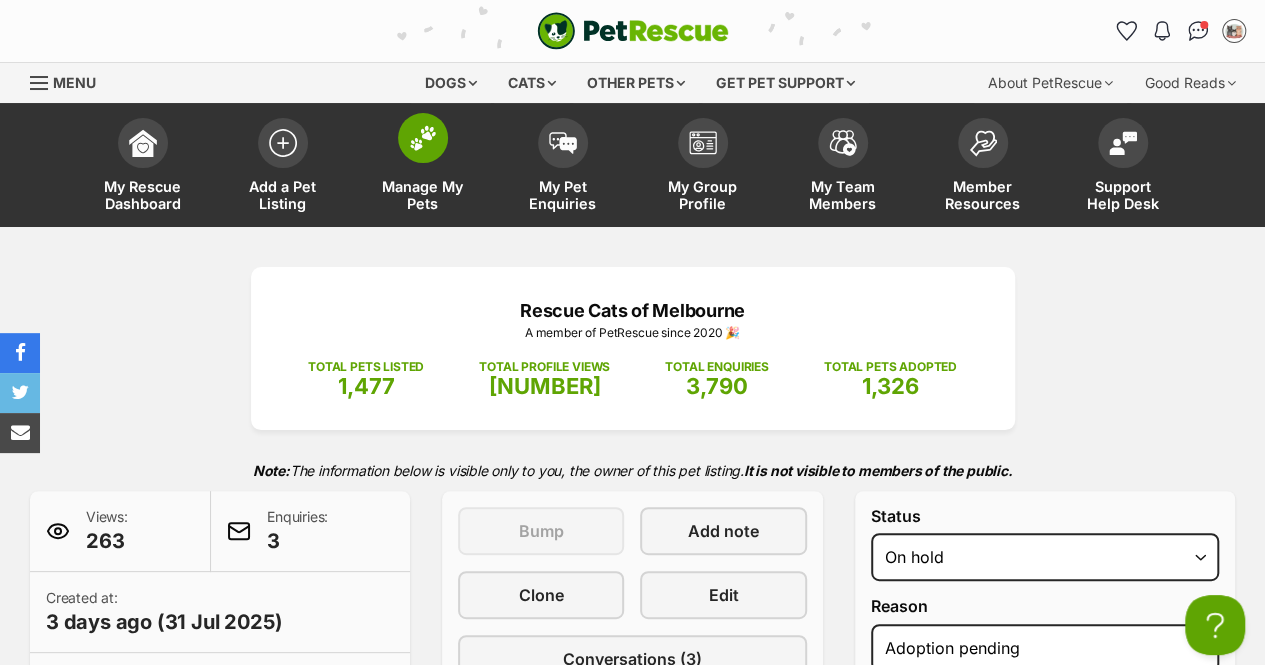 click on "Manage My Pets" at bounding box center [423, 167] 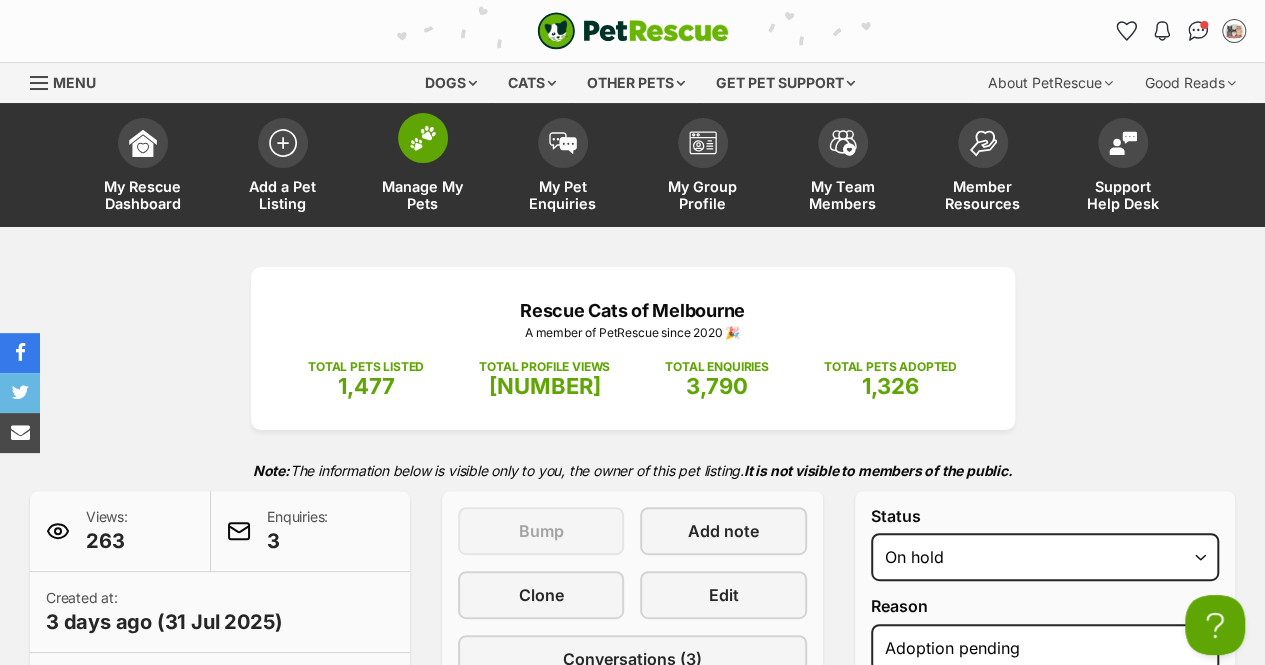 click at bounding box center (423, 138) 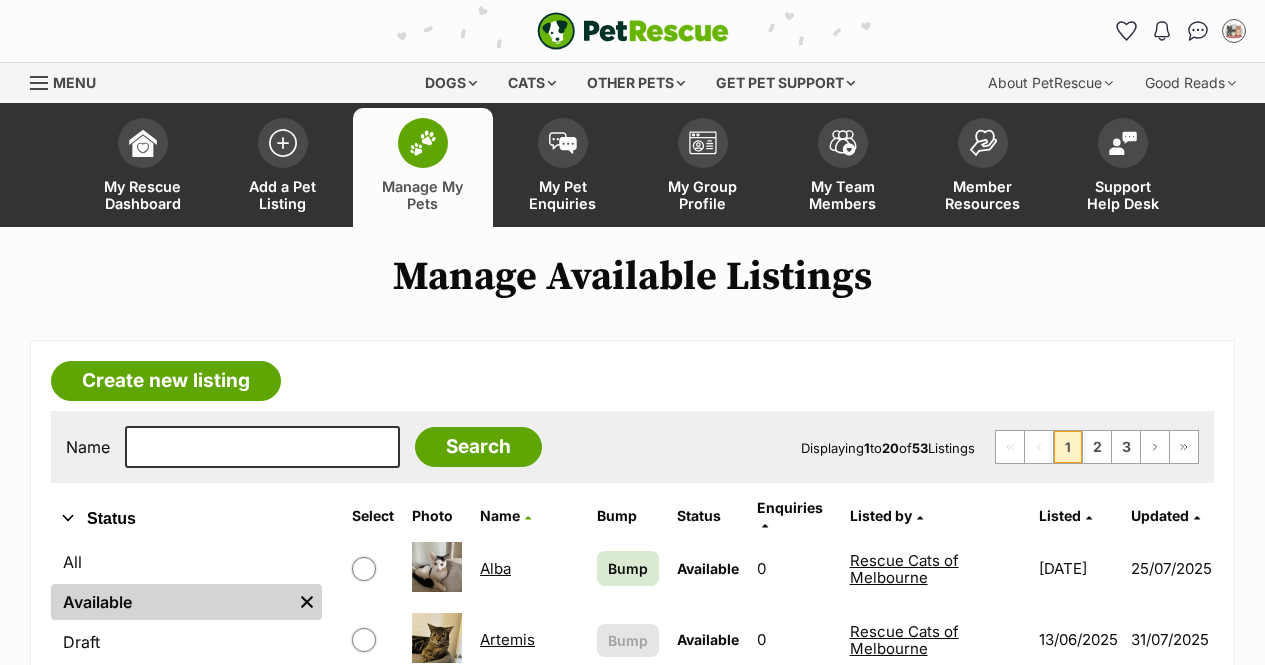 scroll, scrollTop: 0, scrollLeft: 0, axis: both 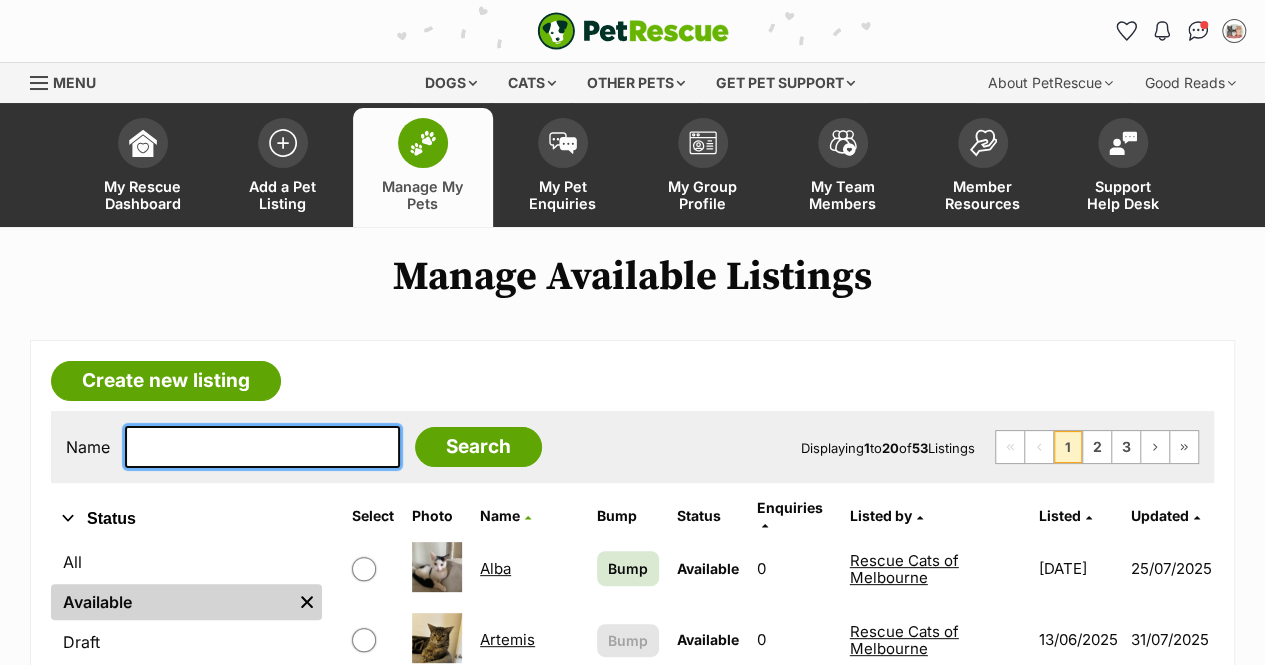 click at bounding box center [262, 447] 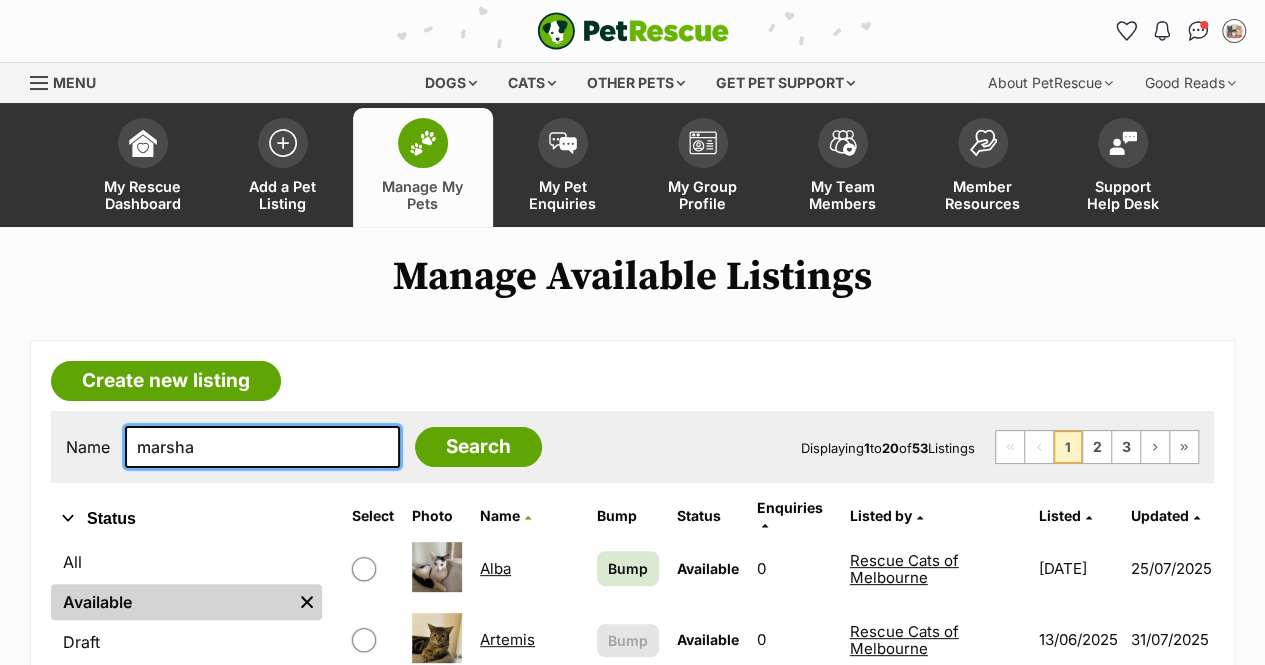 type on "marsha" 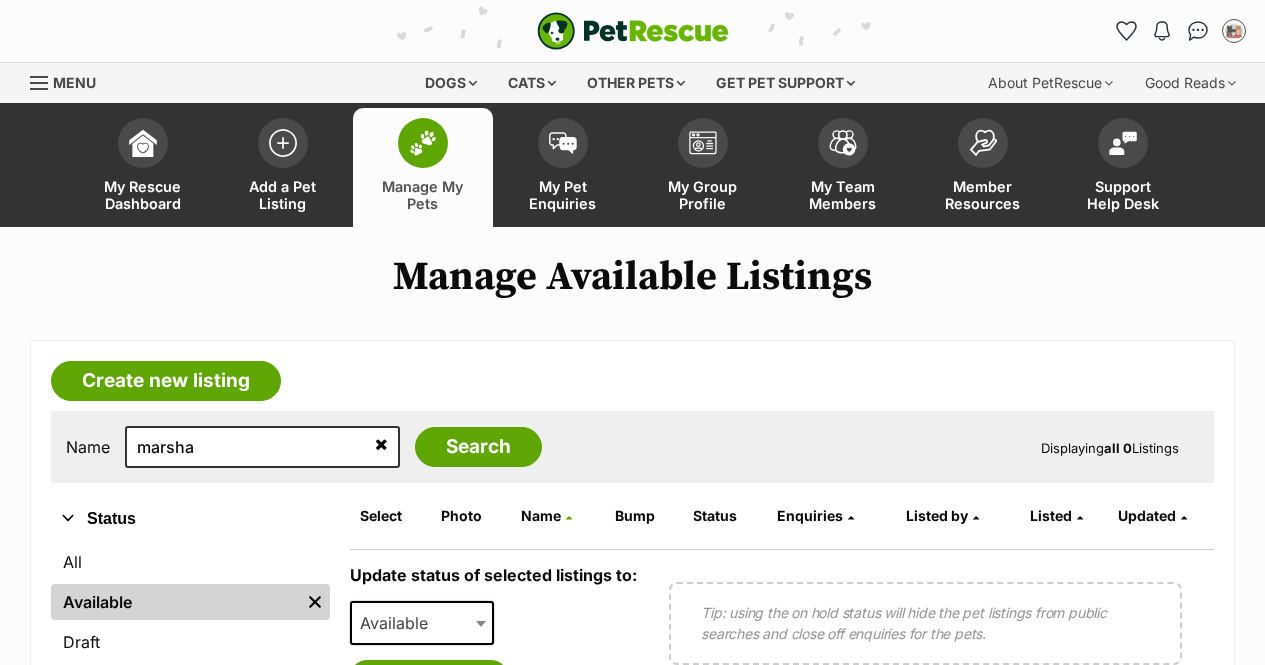 scroll, scrollTop: 0, scrollLeft: 0, axis: both 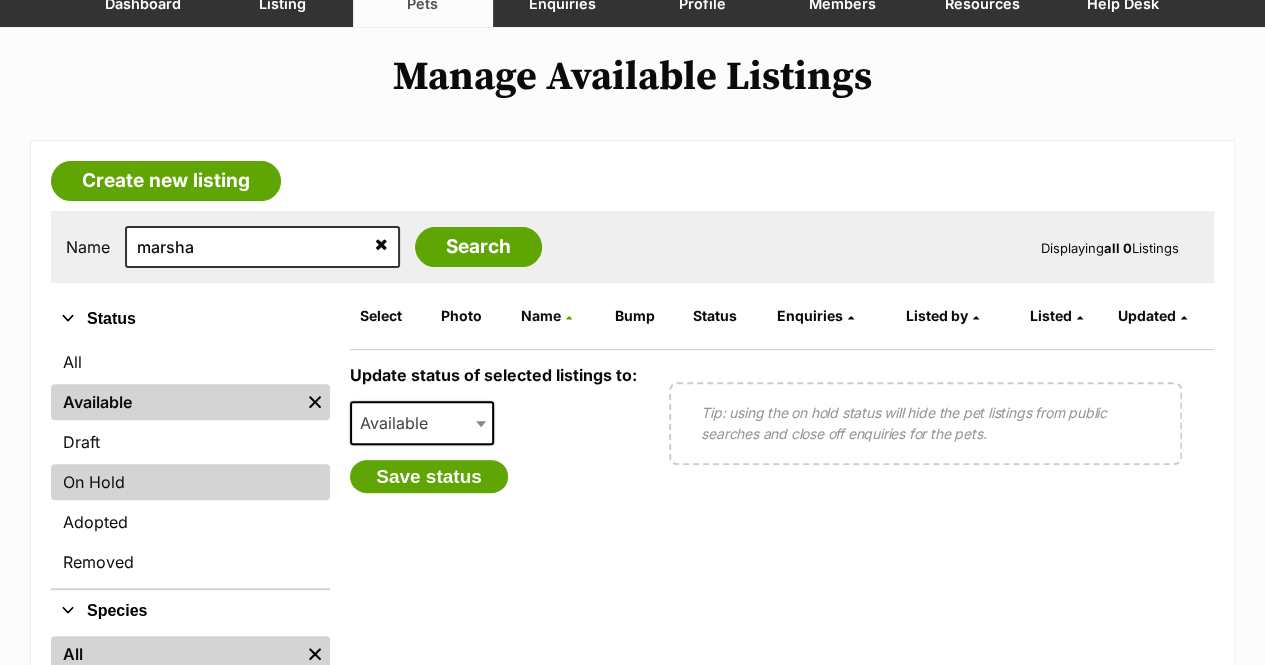 click on "On Hold" at bounding box center (190, 482) 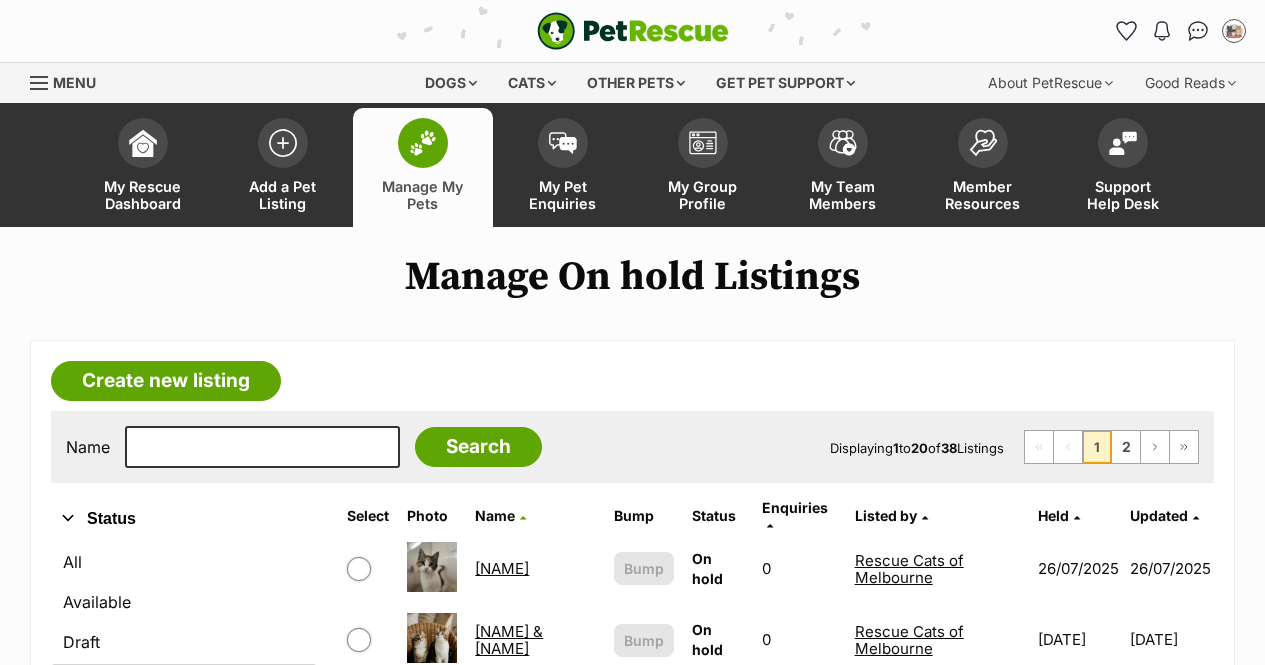 scroll, scrollTop: 0, scrollLeft: 0, axis: both 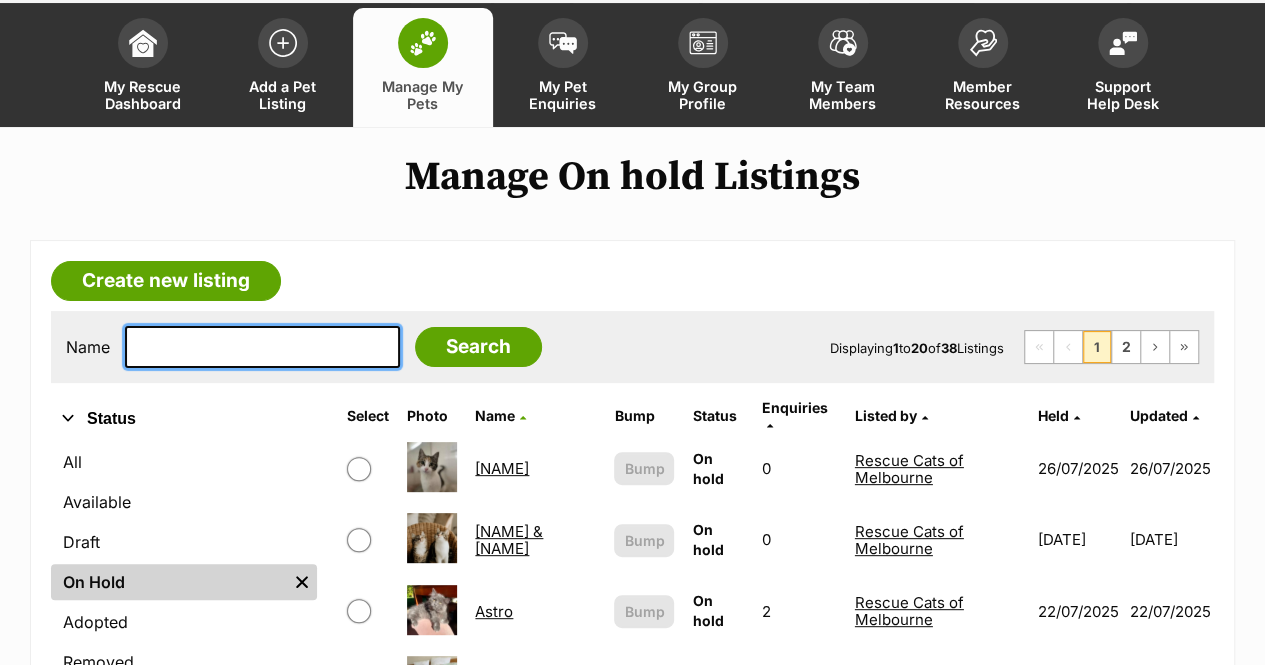 drag, startPoint x: 260, startPoint y: 359, endPoint x: 248, endPoint y: 362, distance: 12.369317 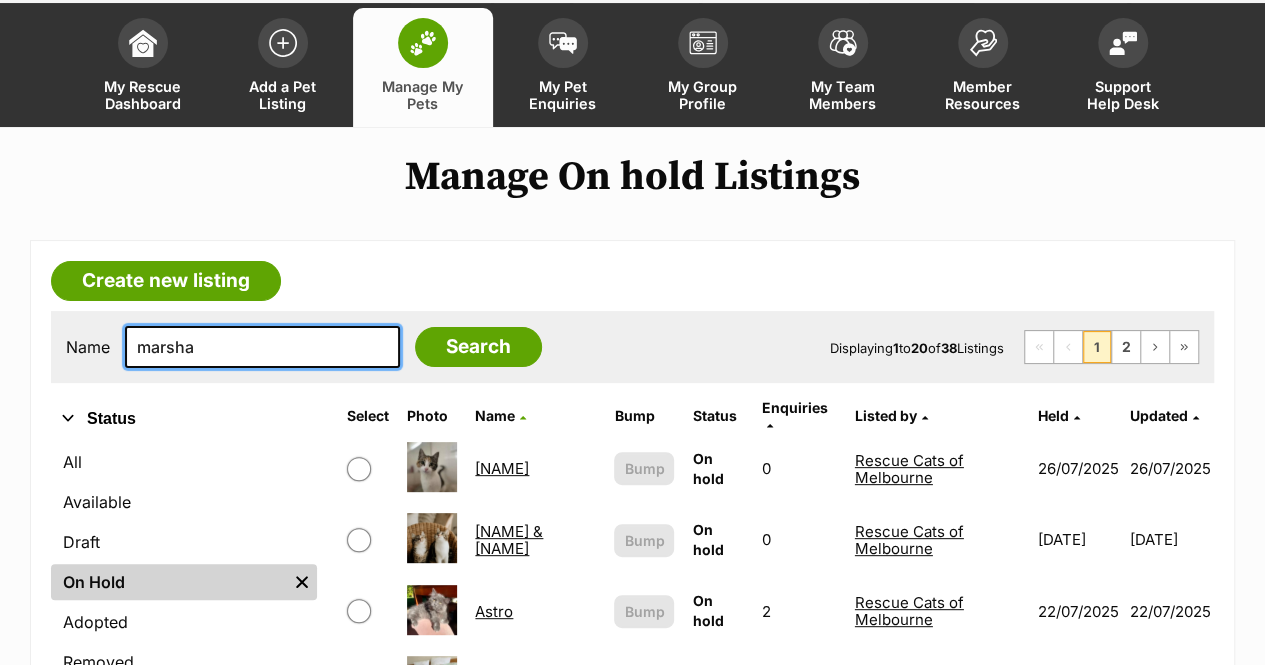 type on "marsha" 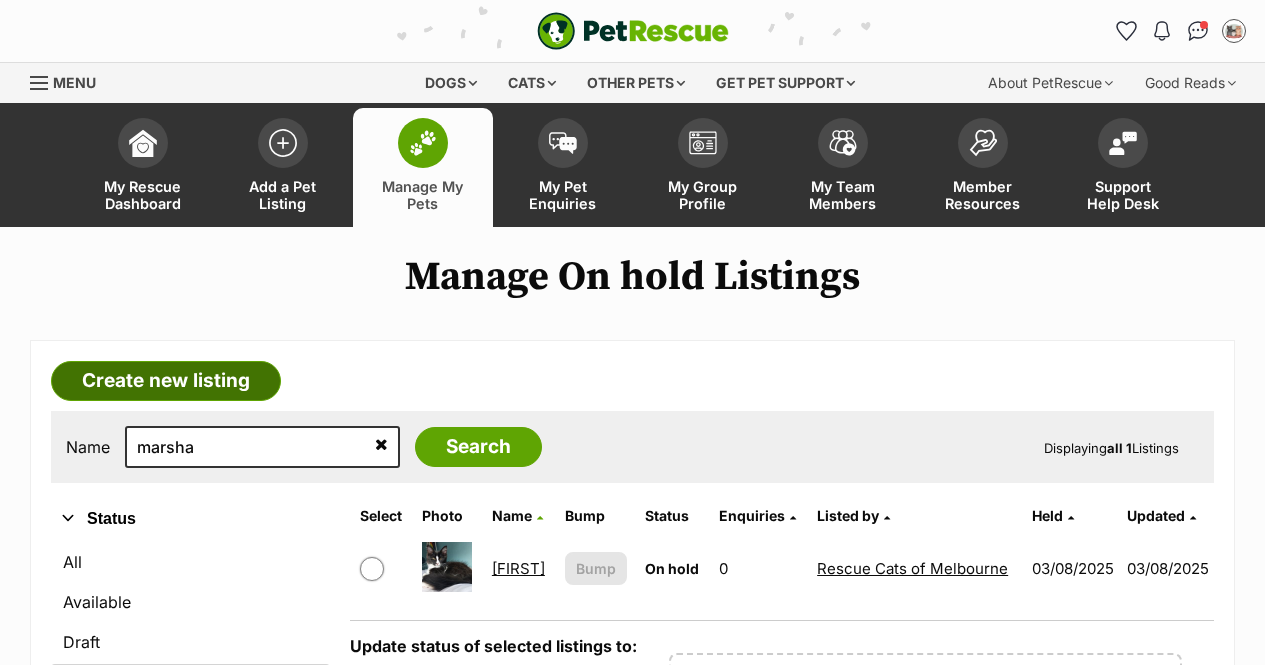 scroll, scrollTop: 0, scrollLeft: 0, axis: both 